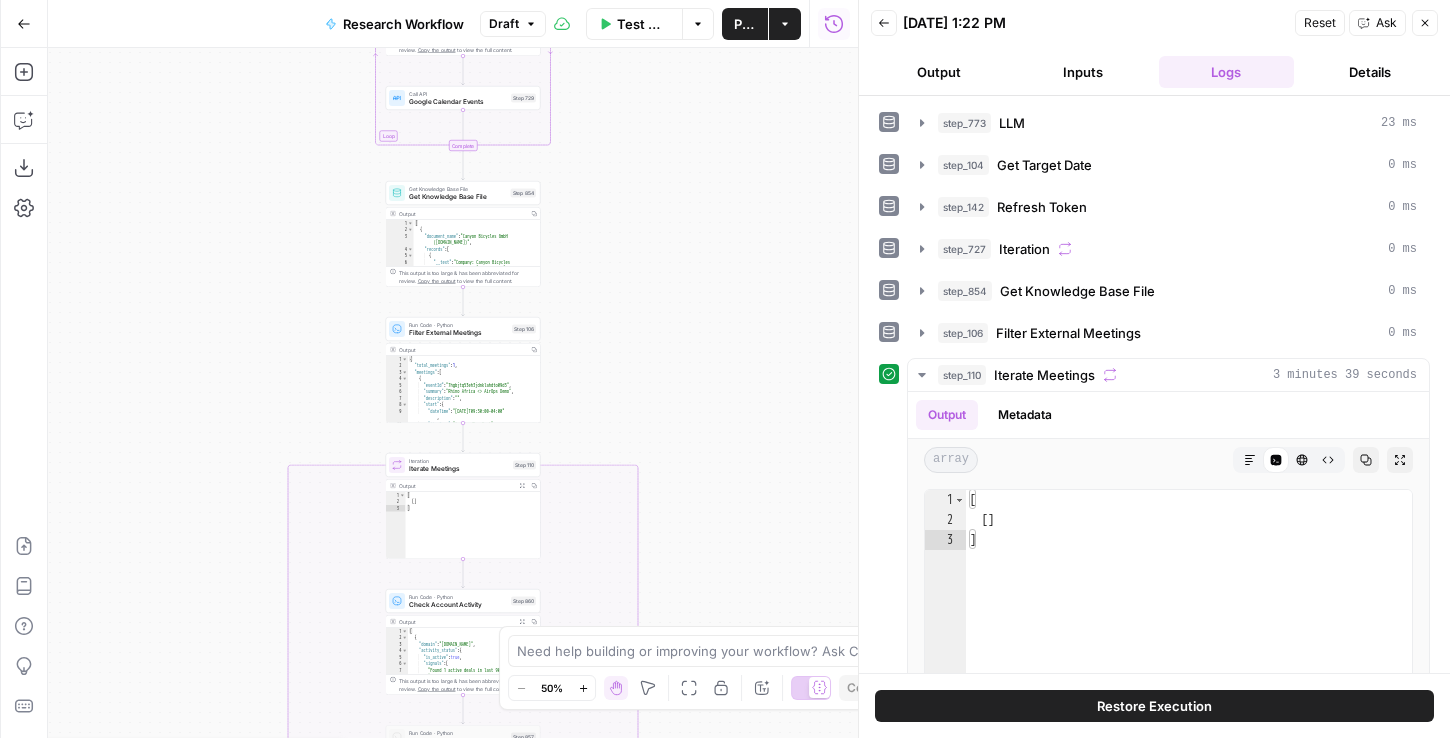 scroll, scrollTop: 0, scrollLeft: 0, axis: both 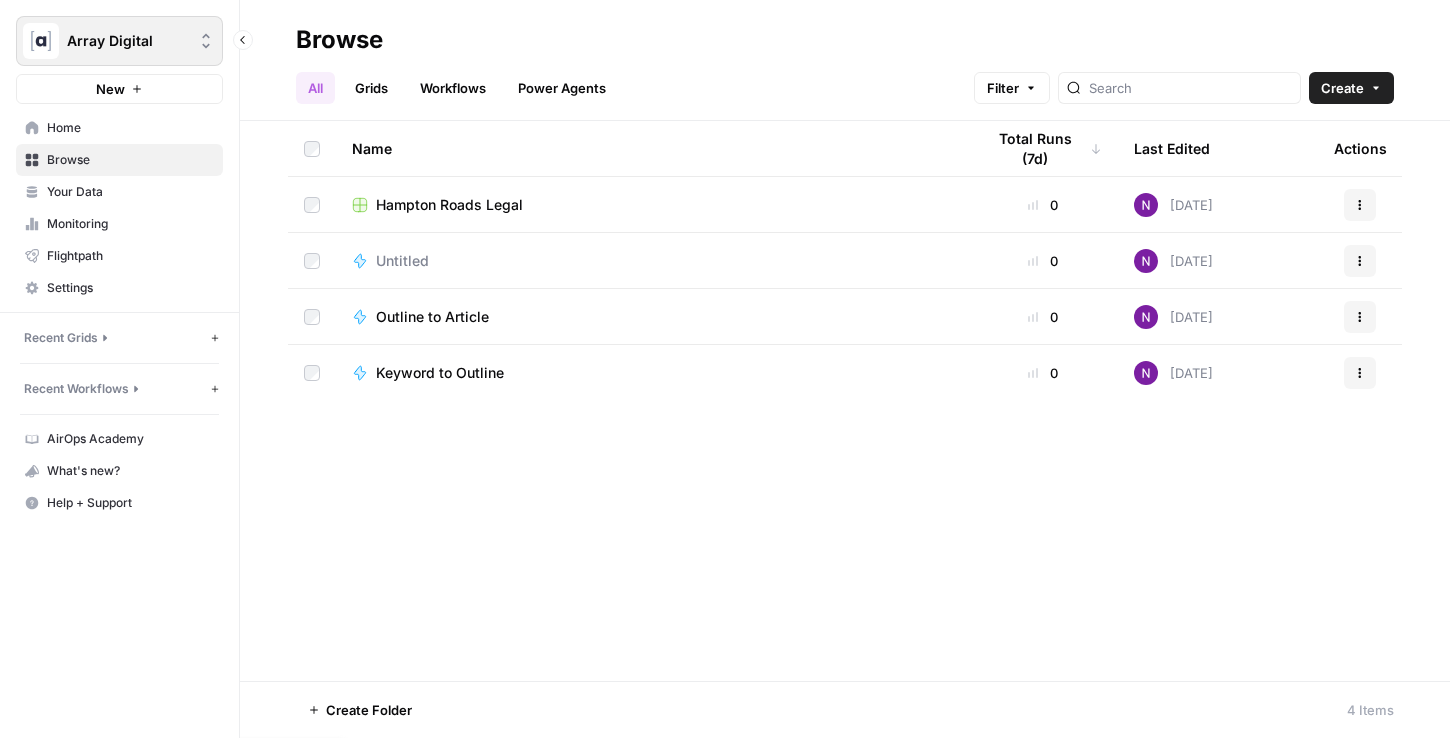 click on "Array Digital" at bounding box center (127, 41) 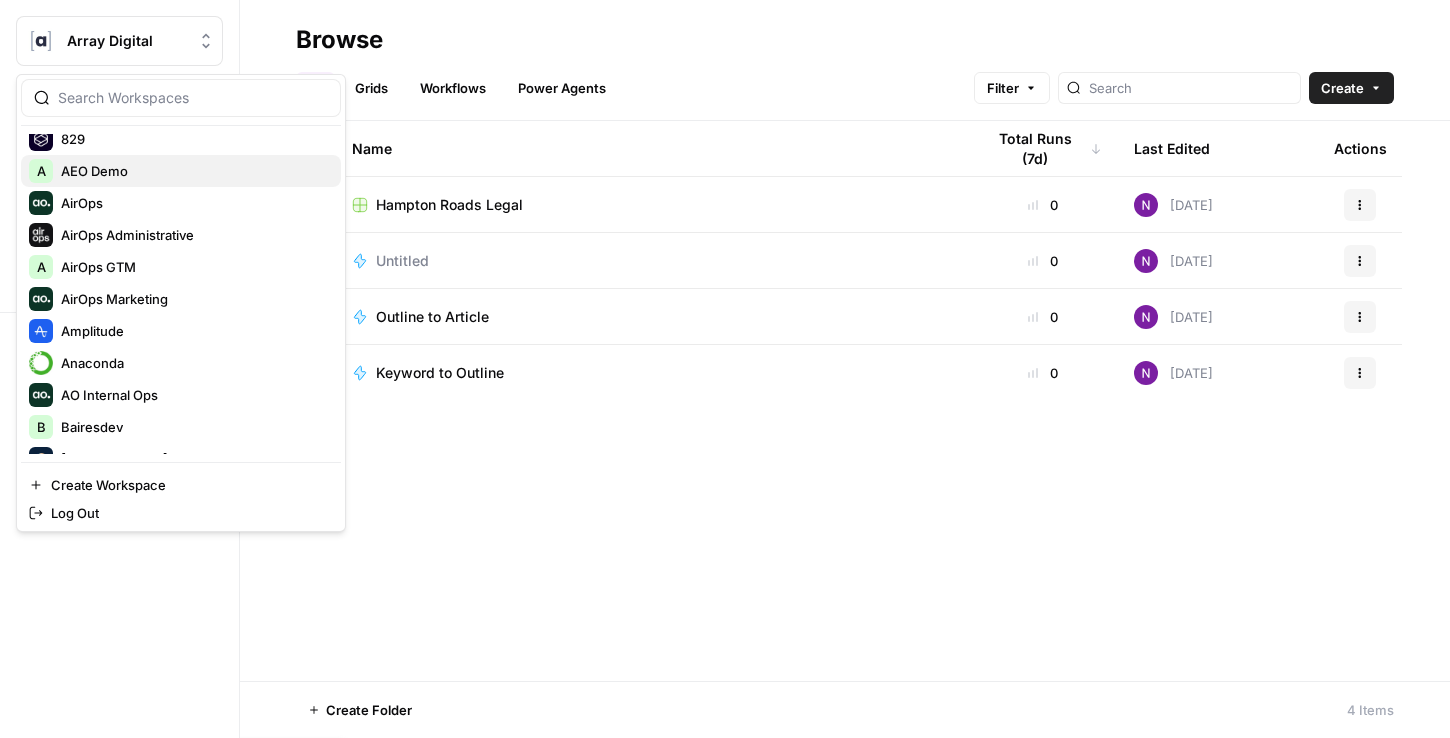 scroll, scrollTop: 87, scrollLeft: 0, axis: vertical 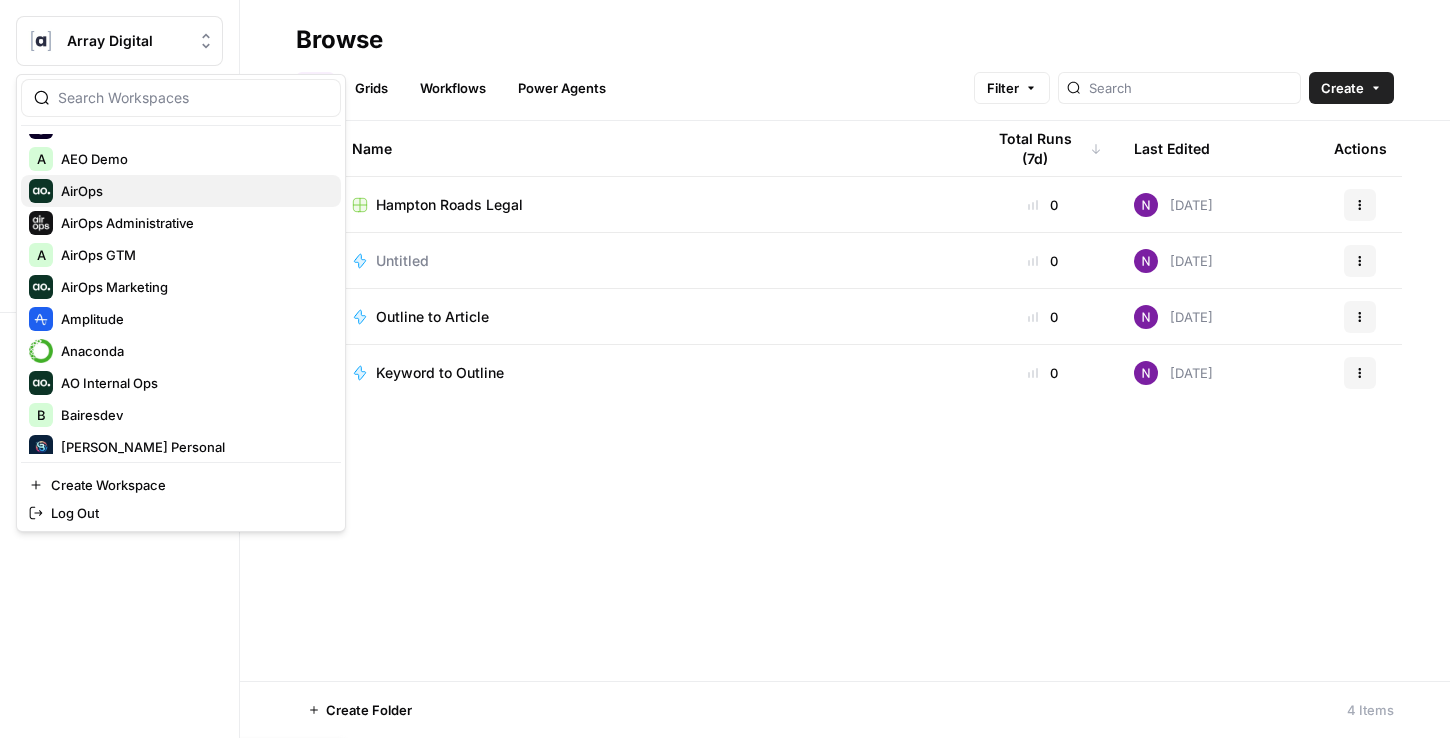 click on "AirOps" at bounding box center (181, 191) 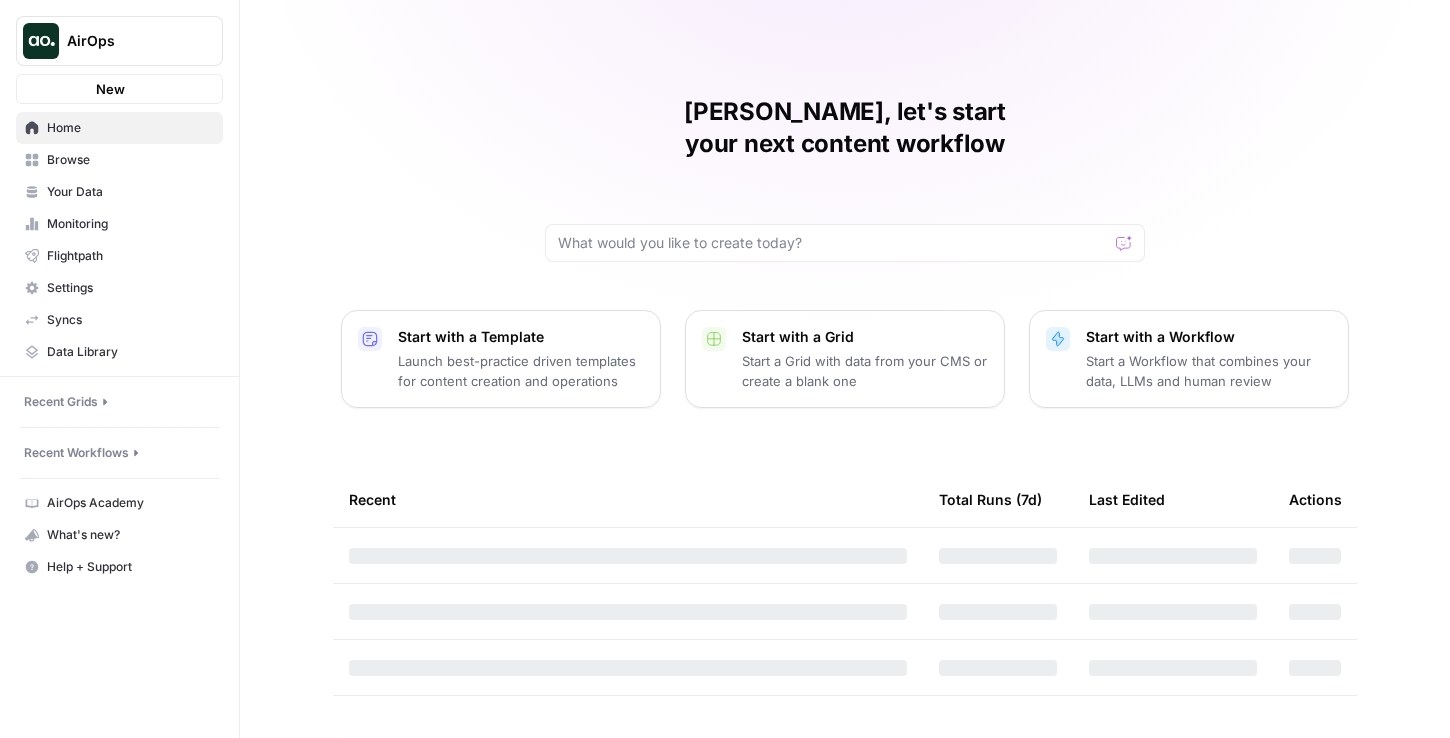 scroll, scrollTop: 0, scrollLeft: 0, axis: both 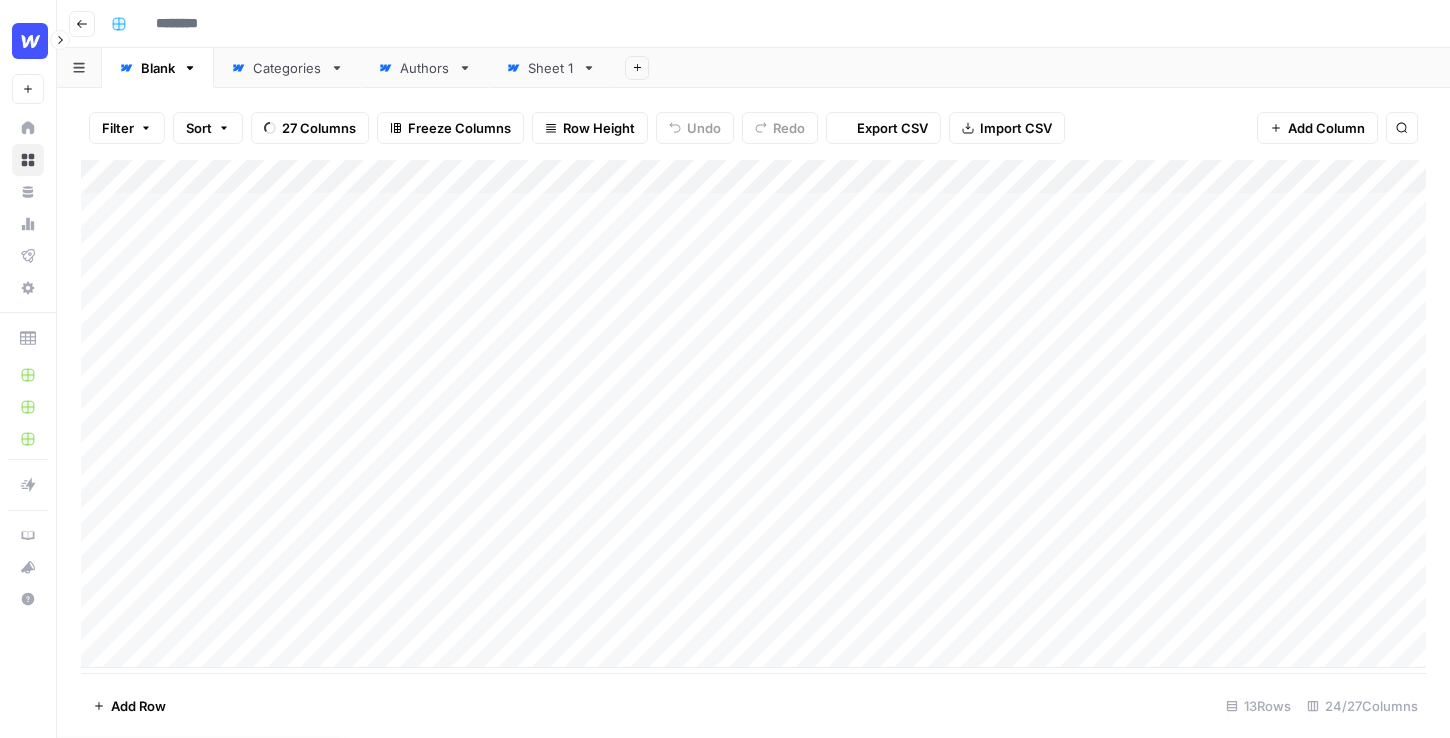 type on "**********" 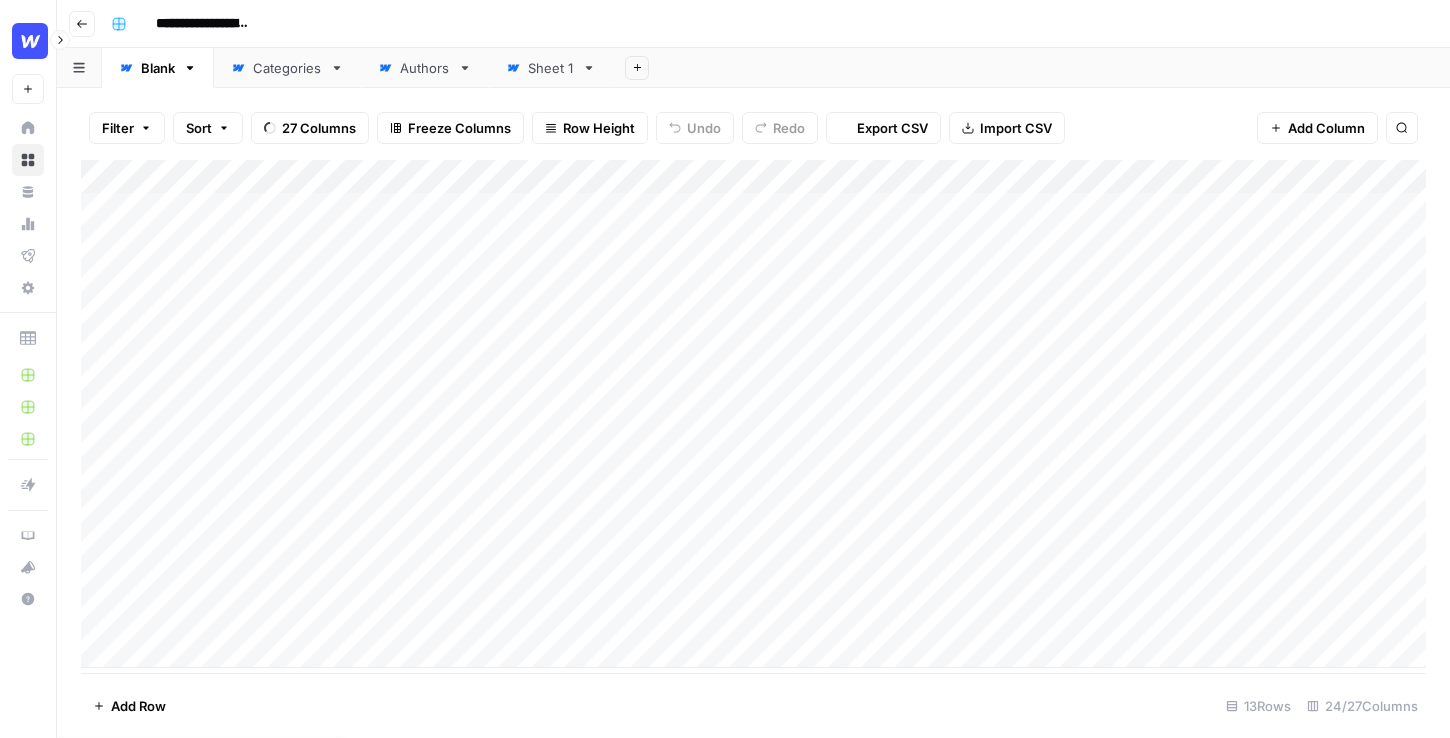 scroll, scrollTop: 0, scrollLeft: 0, axis: both 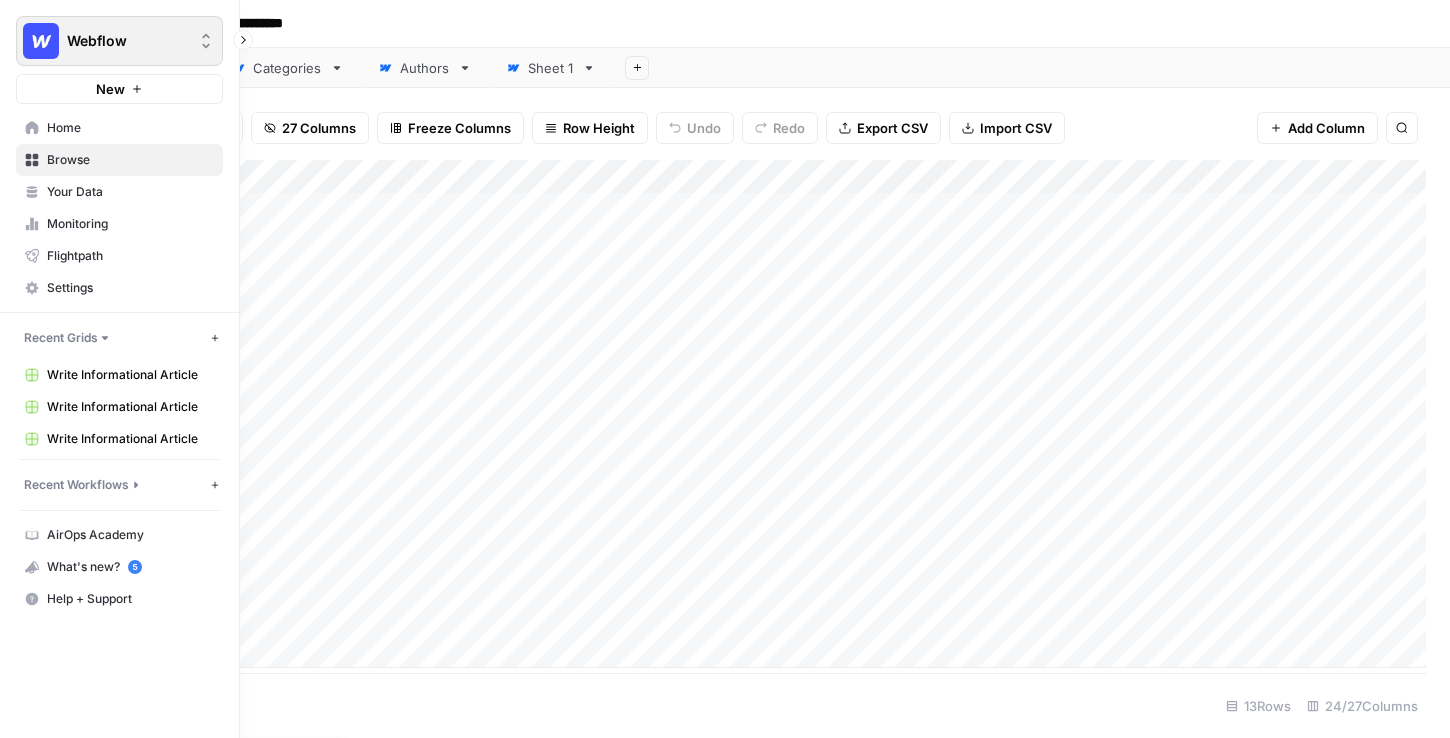 click at bounding box center [41, 41] 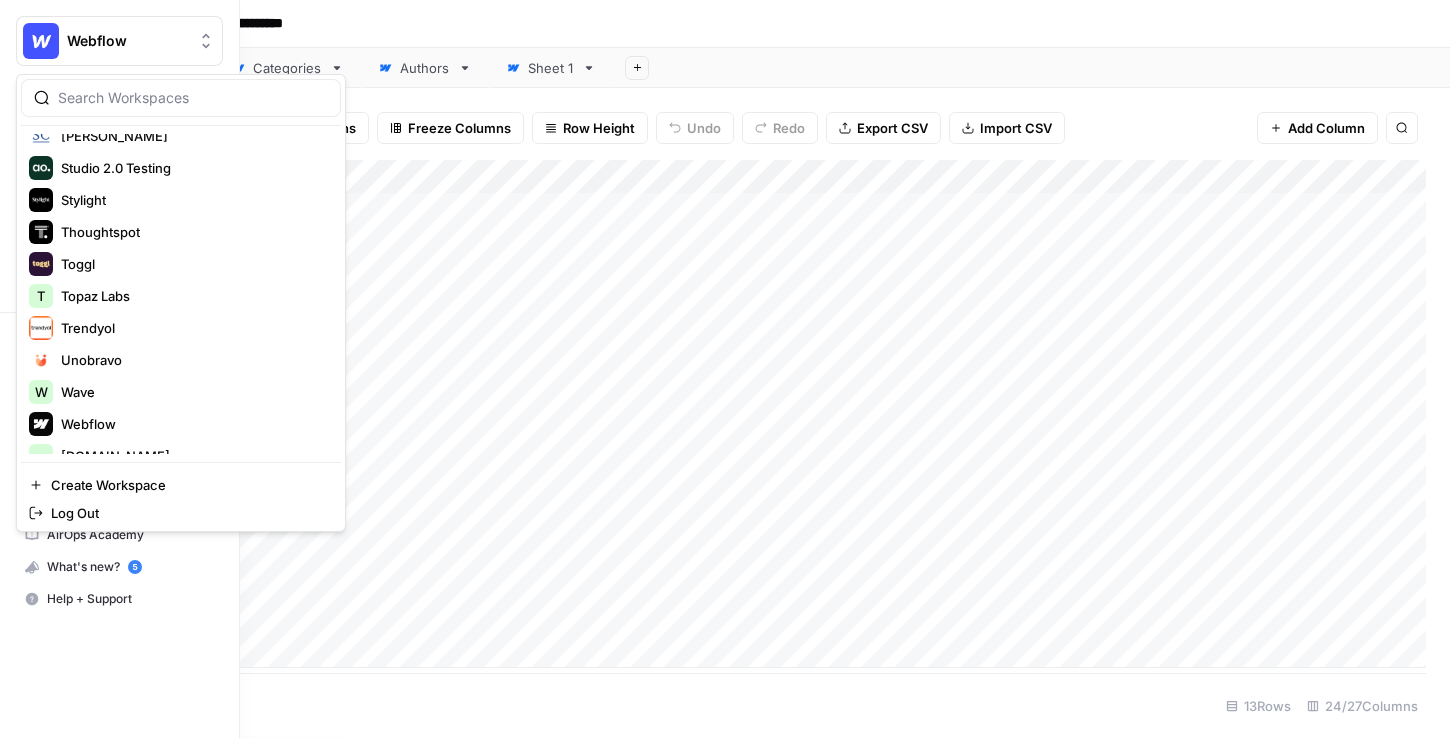 scroll, scrollTop: 2304, scrollLeft: 0, axis: vertical 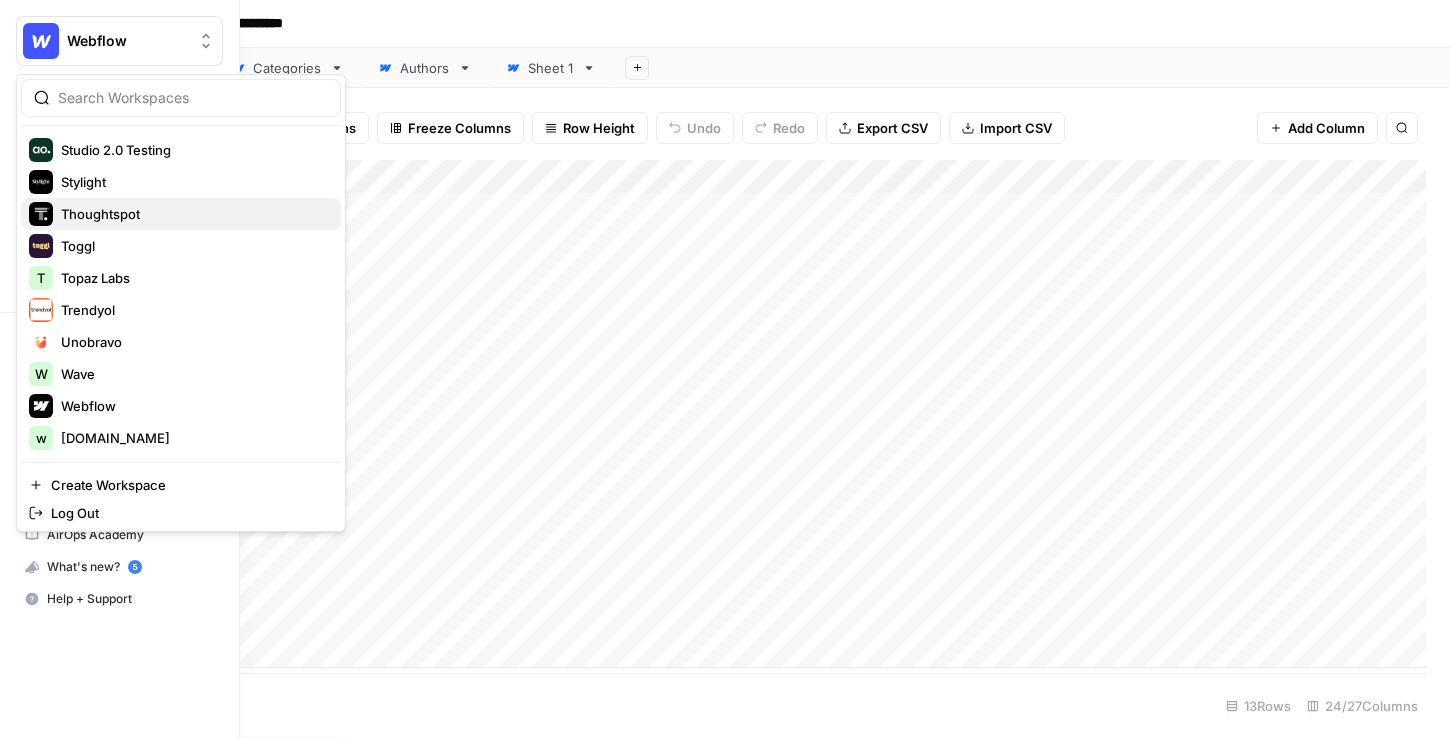 click on "Thoughtspot" at bounding box center (100, 214) 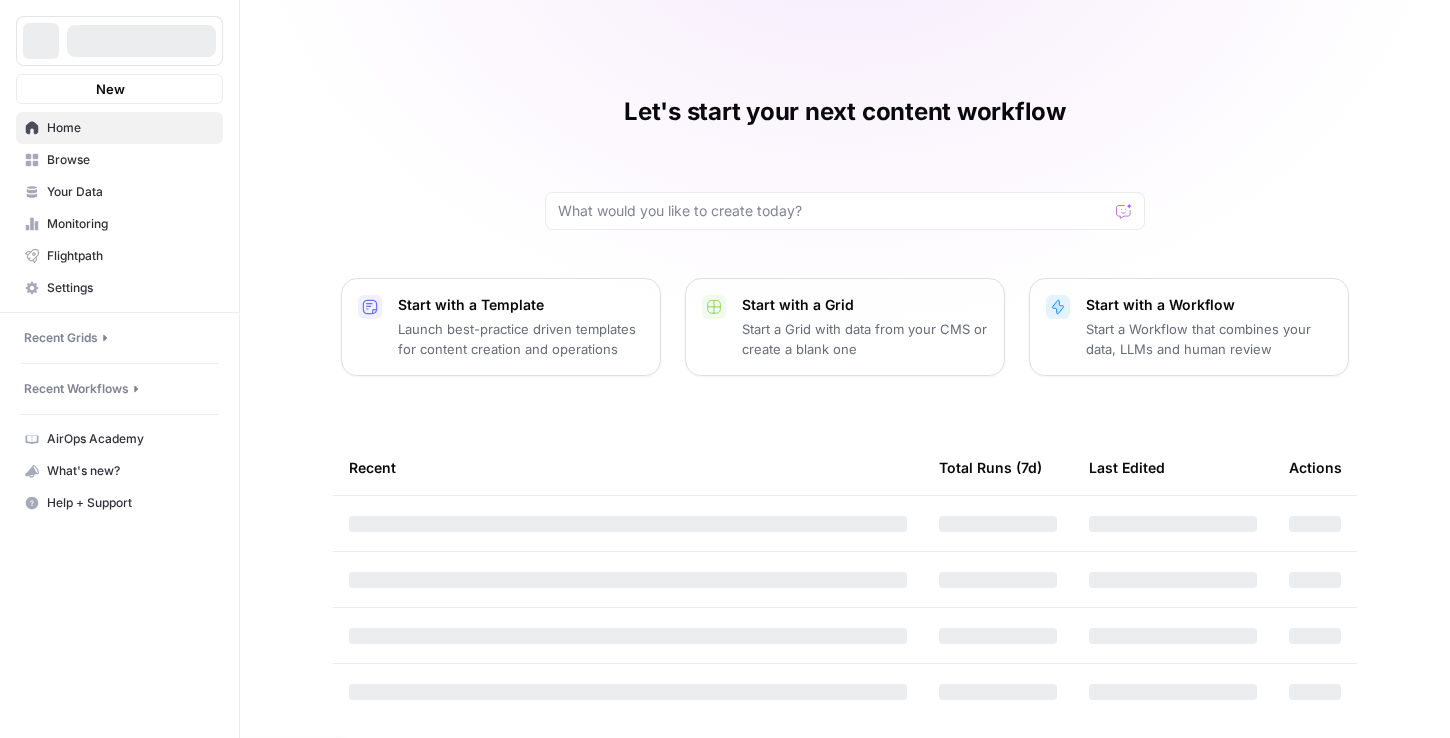 scroll, scrollTop: 0, scrollLeft: 0, axis: both 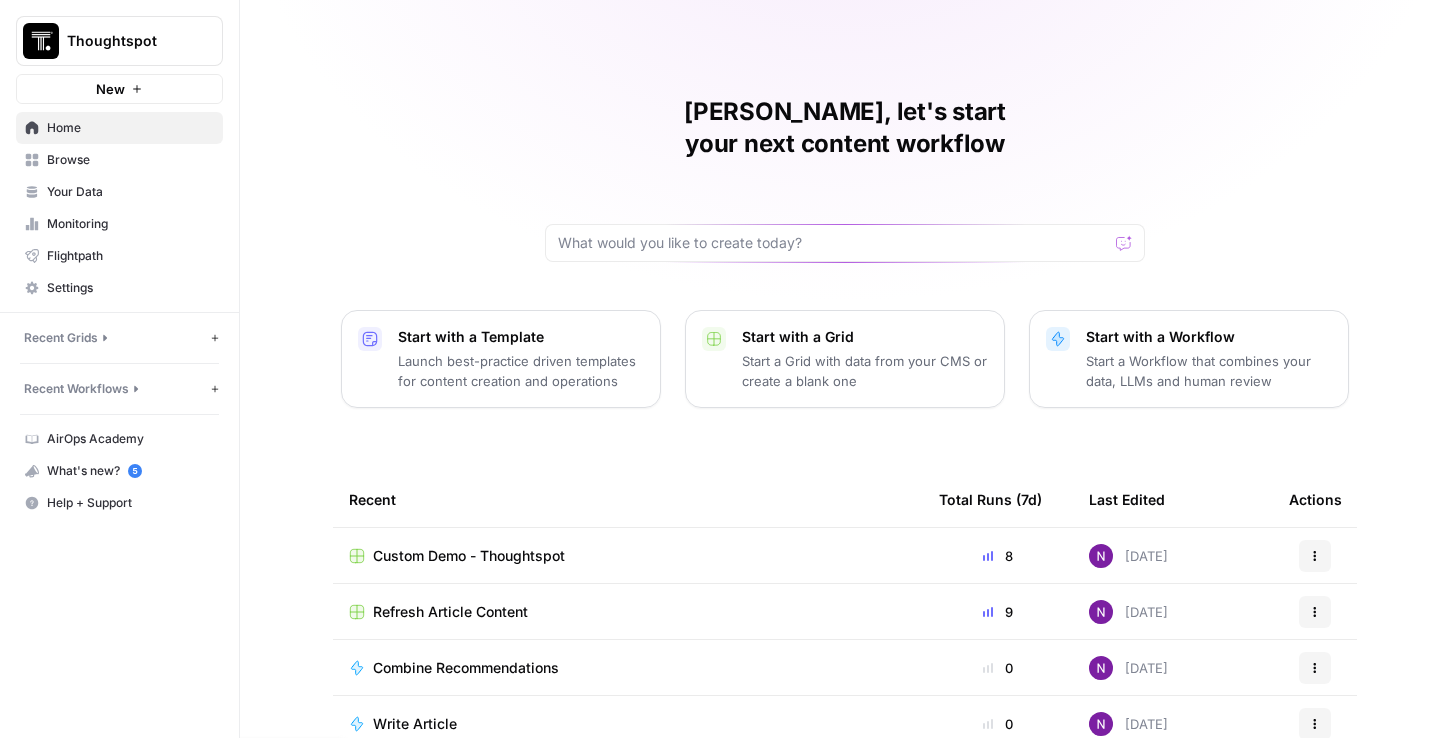 click on "Custom Demo - Thoughtspot" at bounding box center (469, 556) 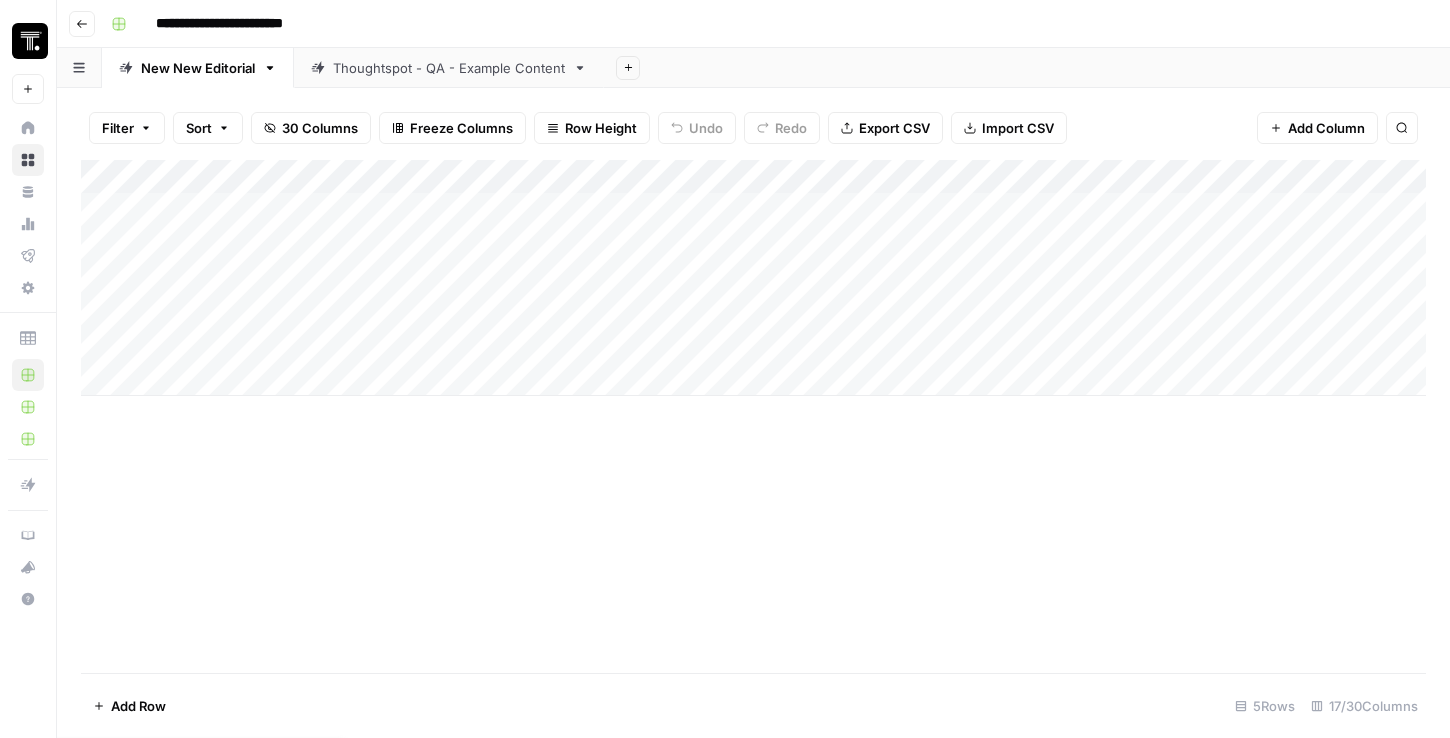 drag, startPoint x: 199, startPoint y: 215, endPoint x: 401, endPoint y: 196, distance: 202.8916 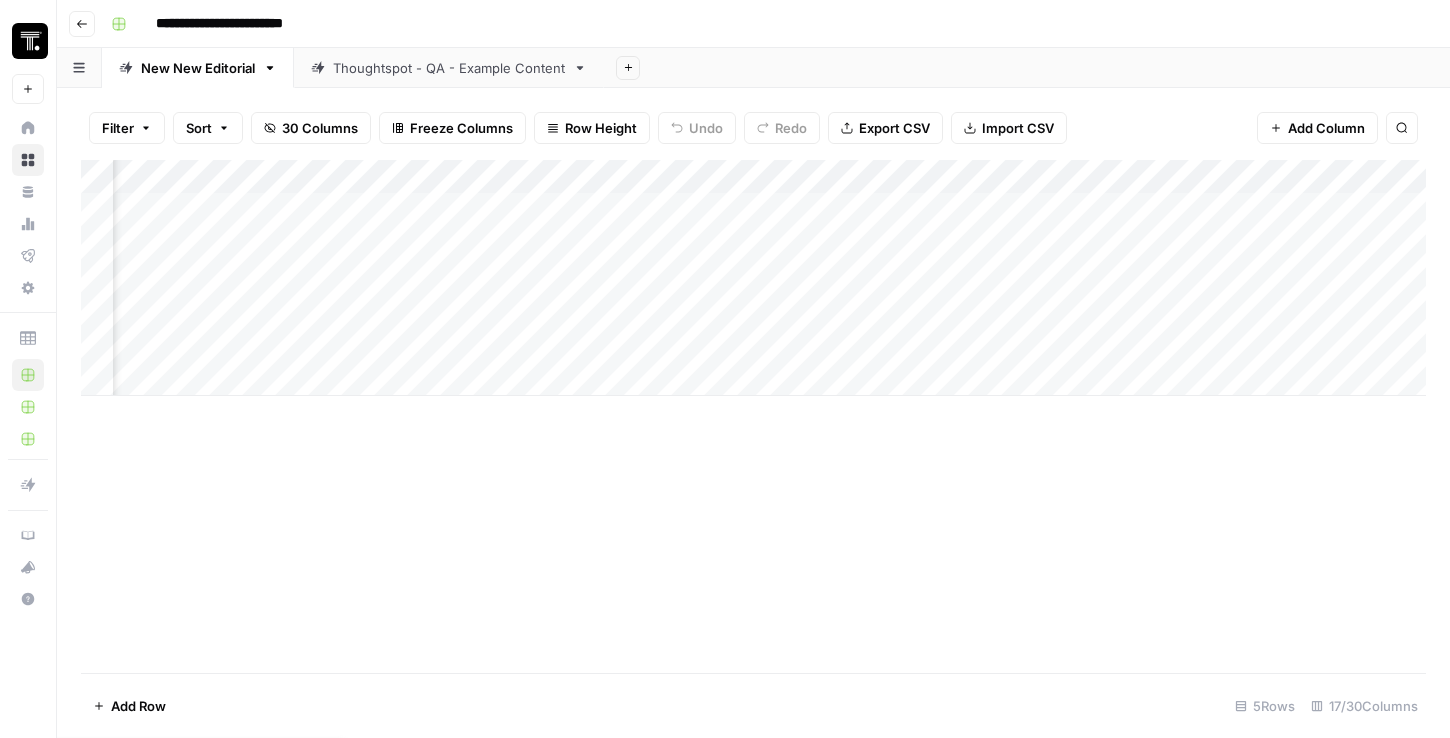 scroll, scrollTop: 0, scrollLeft: 346, axis: horizontal 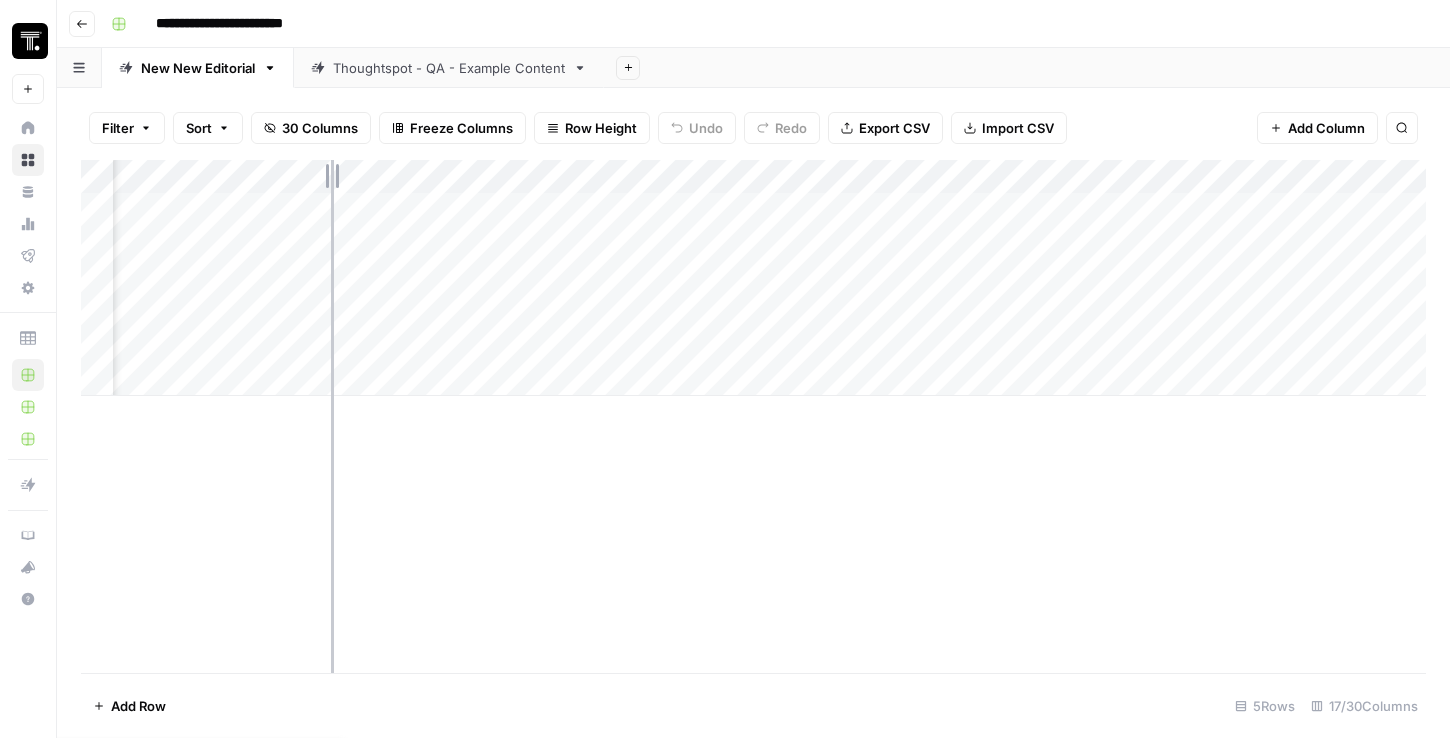 drag, startPoint x: 279, startPoint y: 167, endPoint x: 331, endPoint y: 167, distance: 52 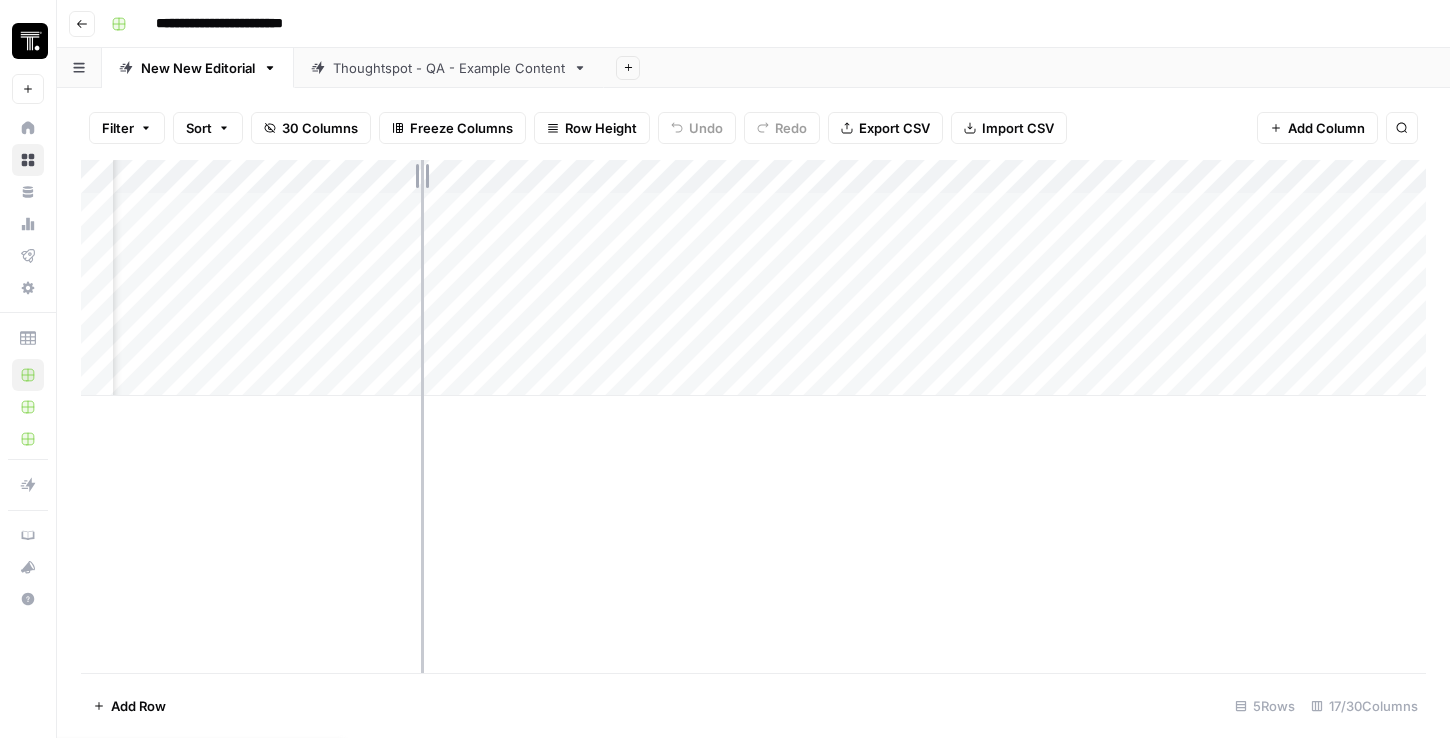 drag, startPoint x: 331, startPoint y: 172, endPoint x: 421, endPoint y: 172, distance: 90 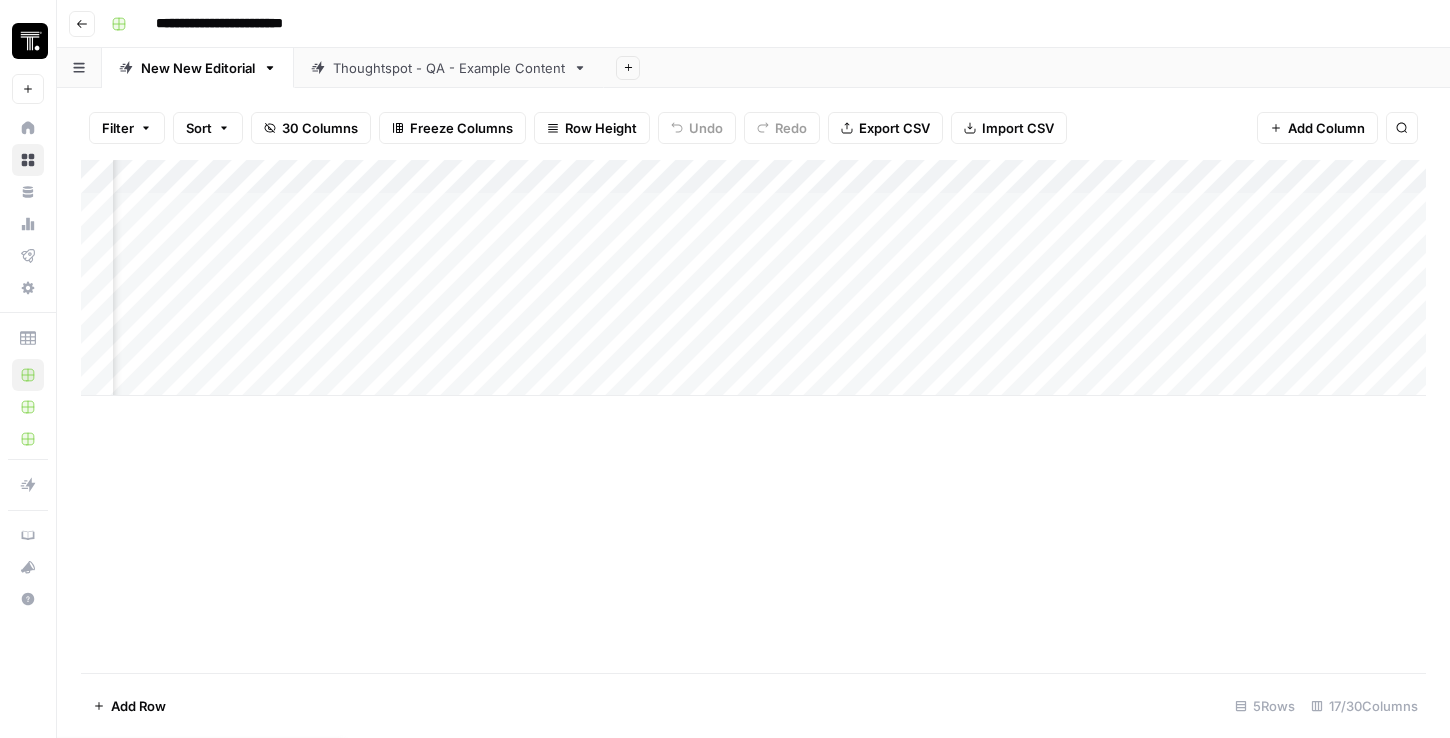 scroll, scrollTop: 0, scrollLeft: 157, axis: horizontal 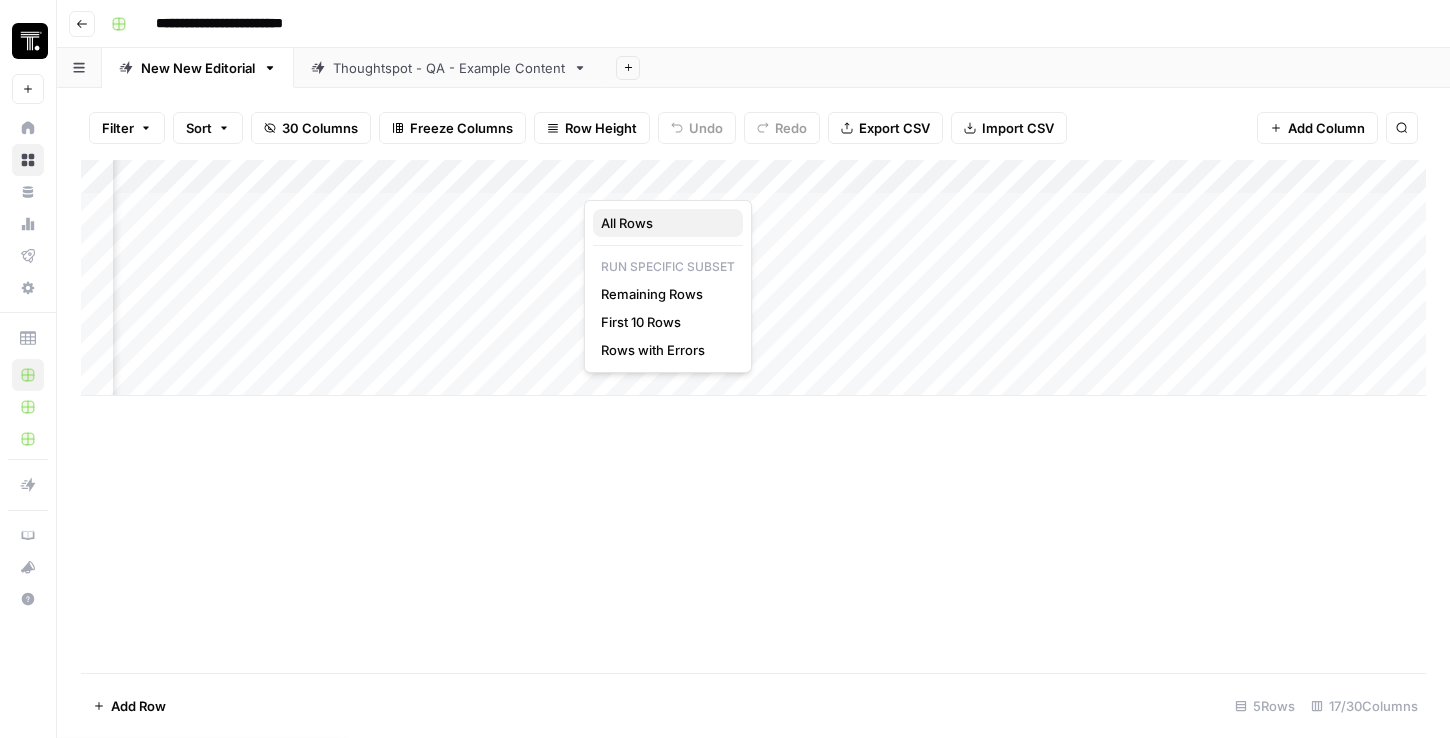 click on "All Rows" at bounding box center [627, 223] 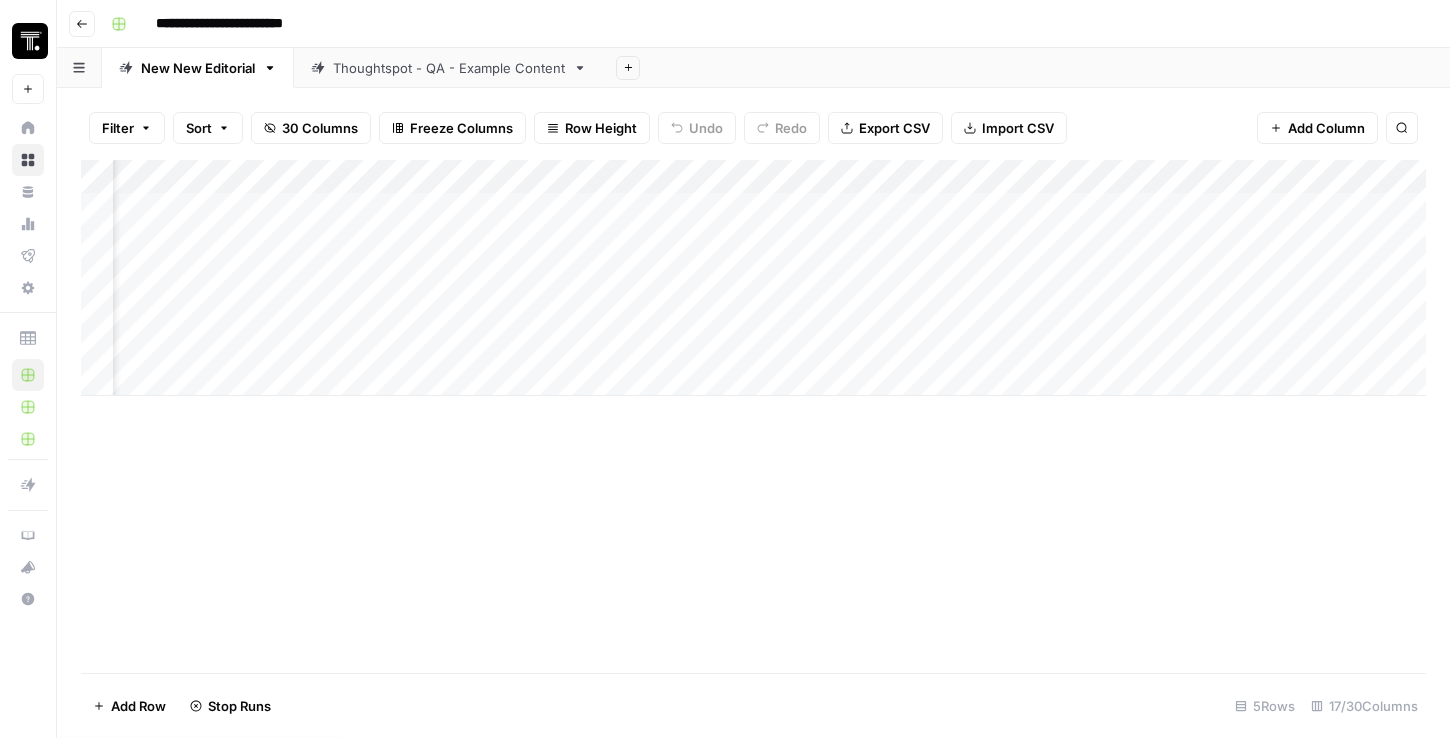 scroll, scrollTop: 0, scrollLeft: 0, axis: both 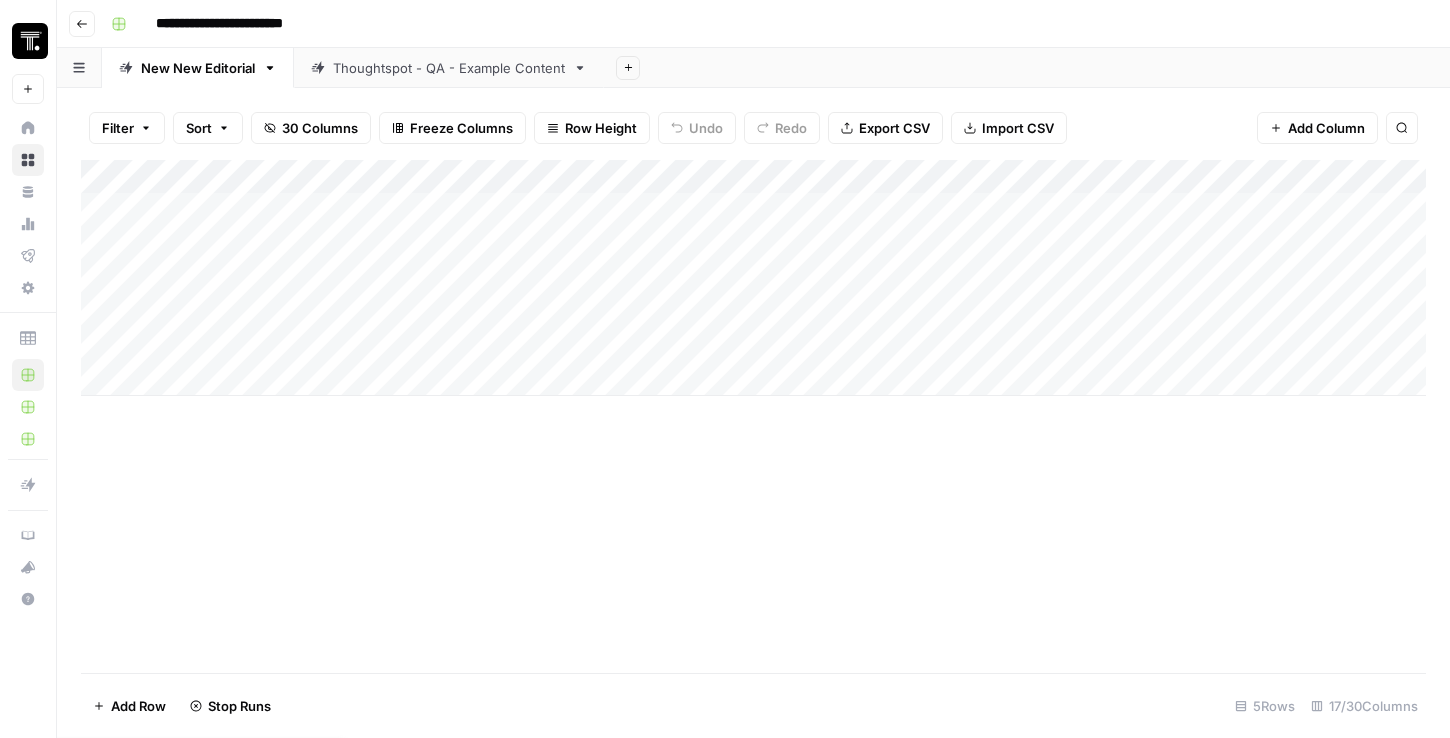 click on "Add Column" at bounding box center [753, 278] 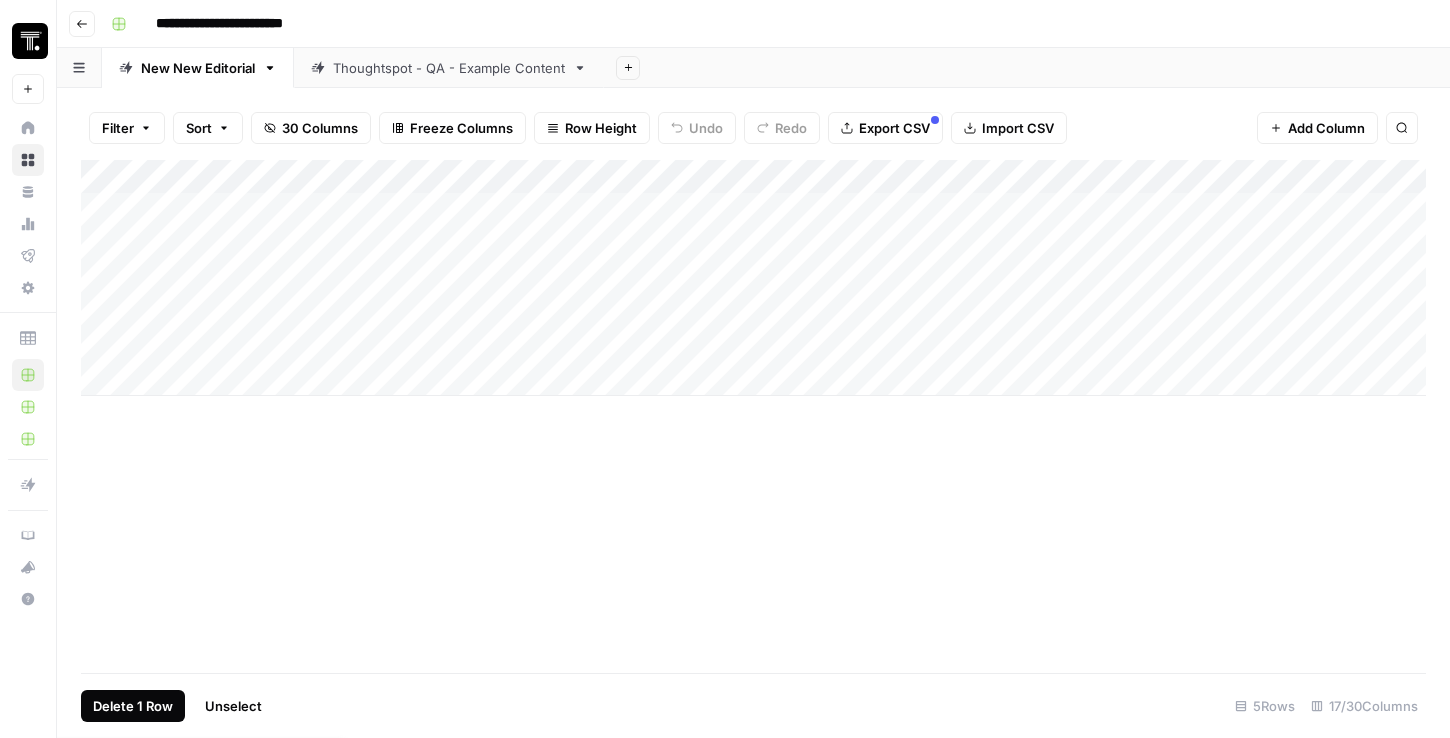 click on "Delete 1 Row" at bounding box center [133, 706] 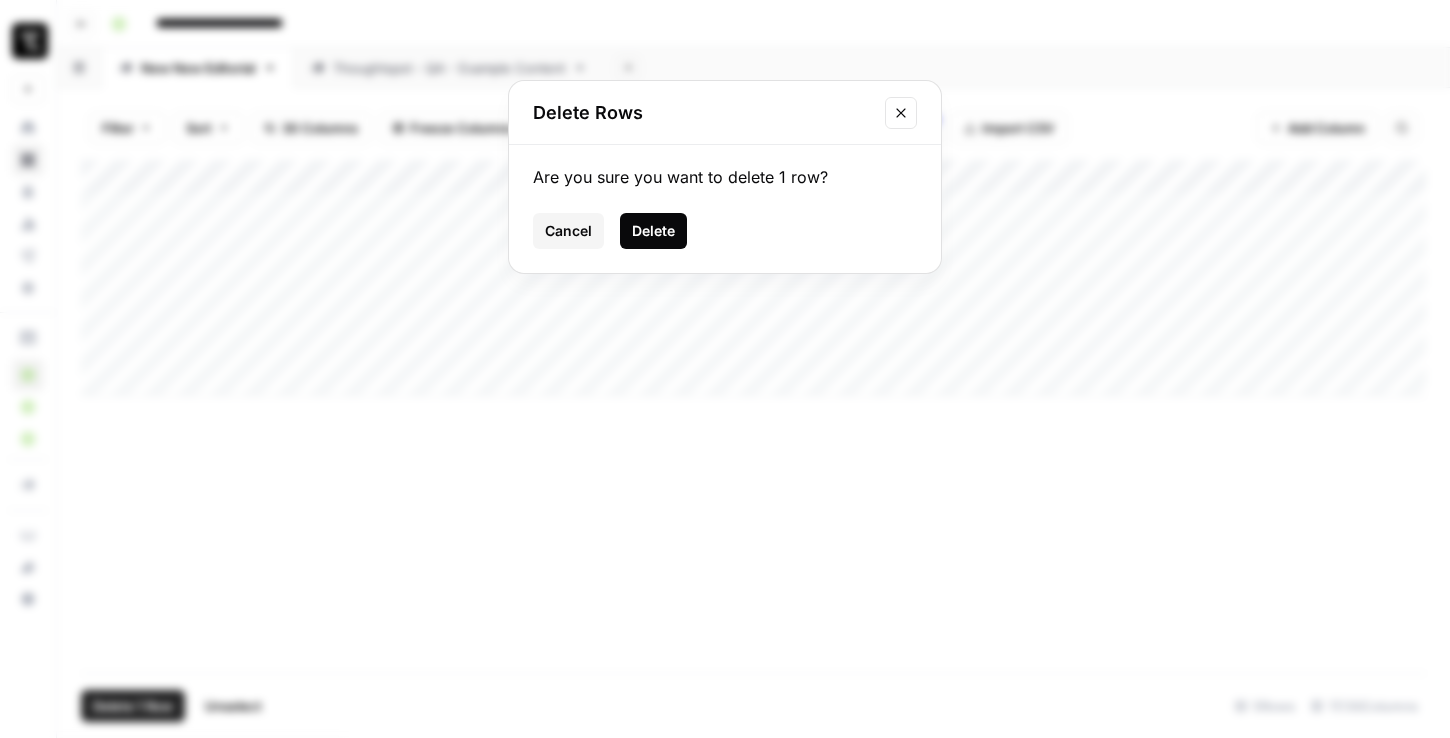 click on "Delete" at bounding box center (653, 231) 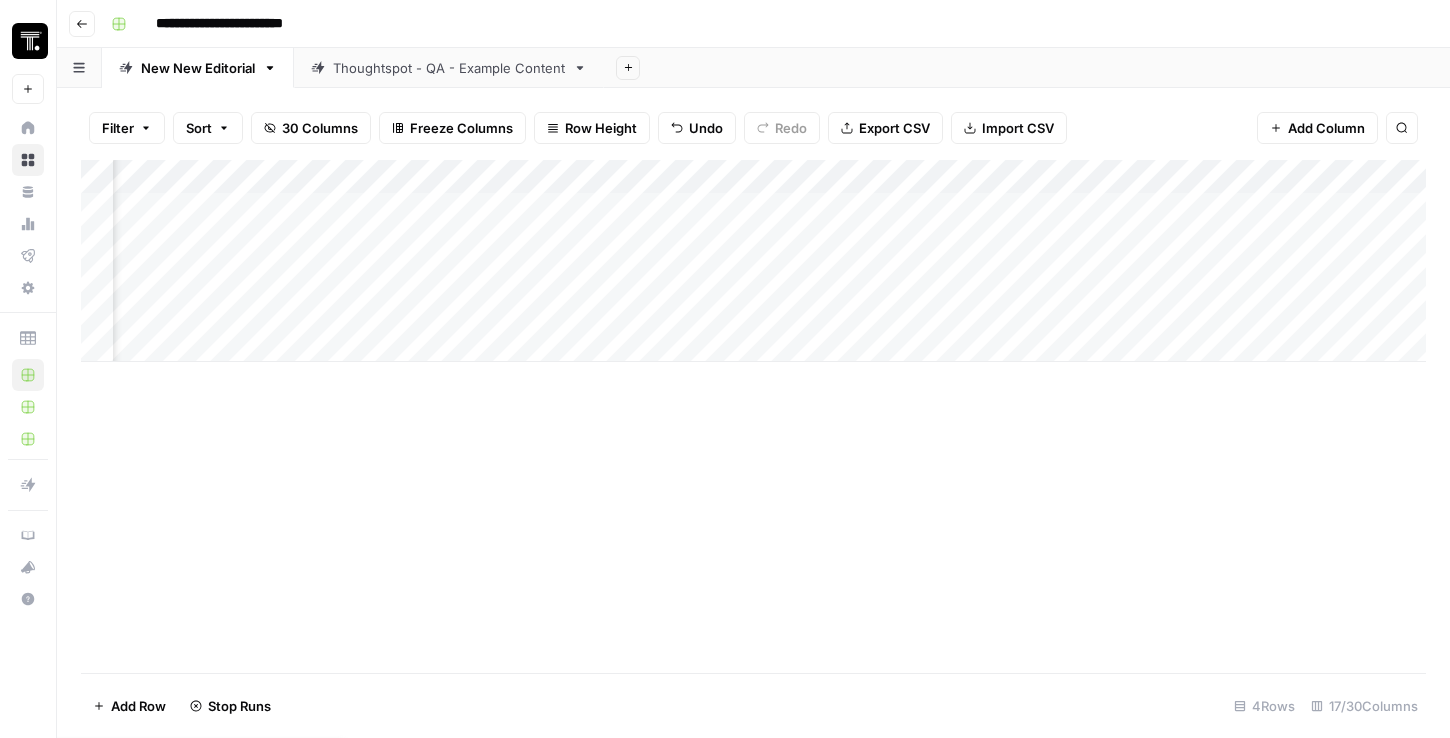 scroll, scrollTop: 0, scrollLeft: 1161, axis: horizontal 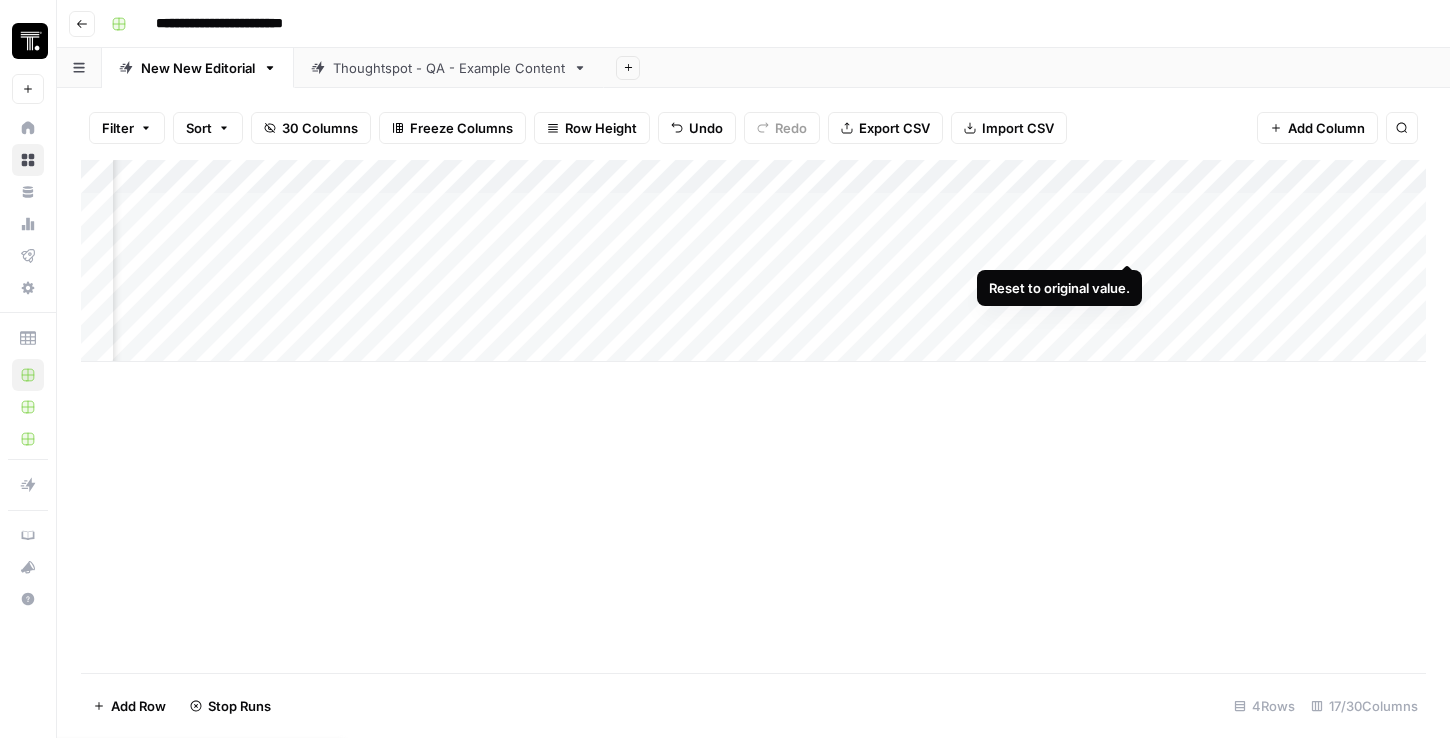 click on "Add Column" at bounding box center [753, 261] 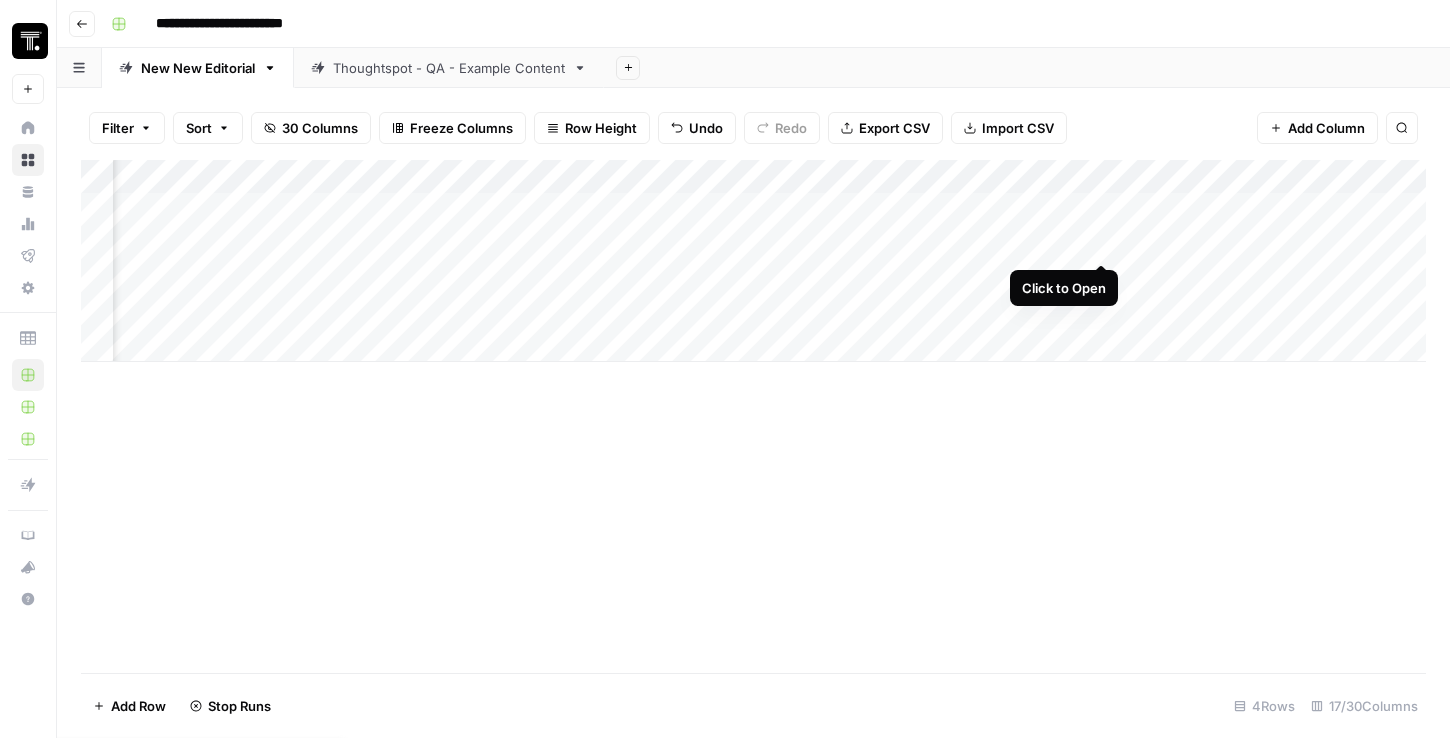 click on "Add Column" at bounding box center [753, 261] 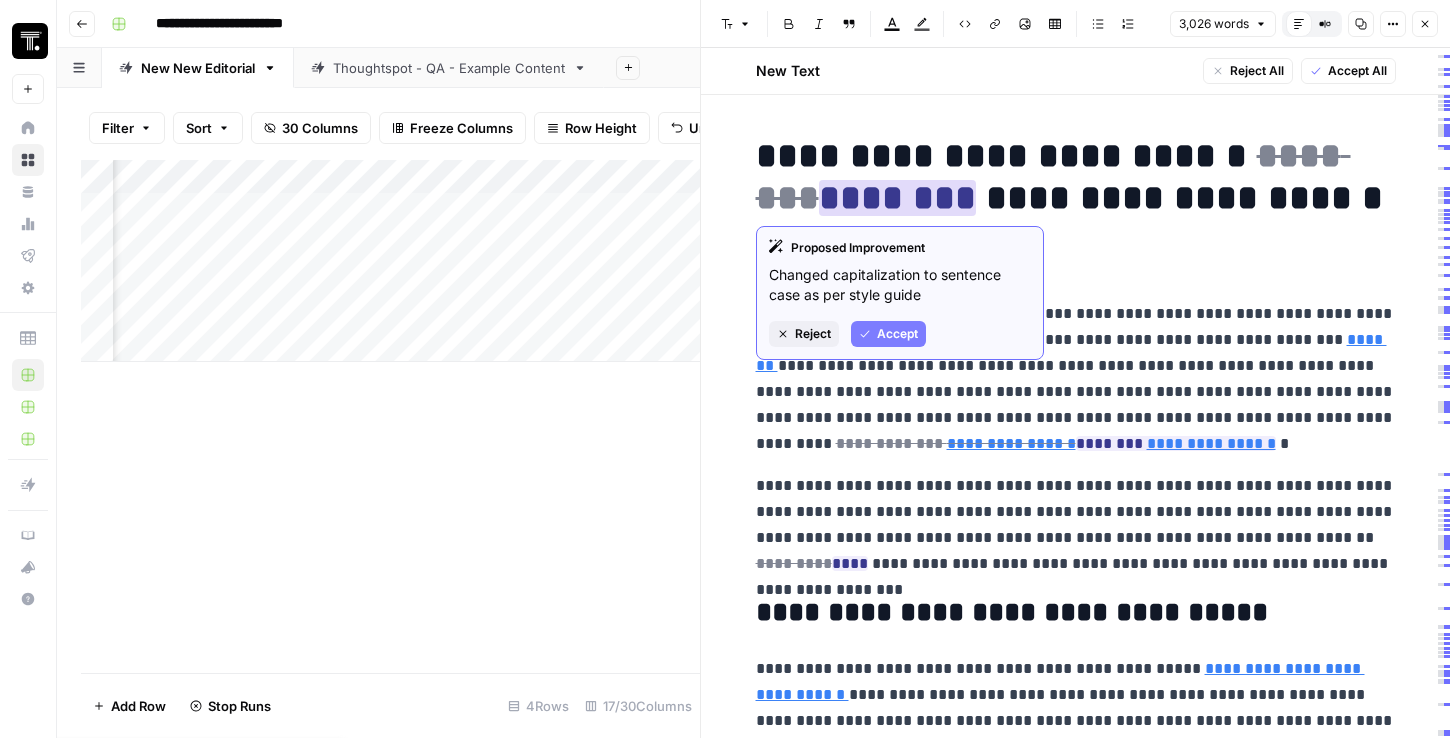 drag, startPoint x: 858, startPoint y: 269, endPoint x: 909, endPoint y: 298, distance: 58.66856 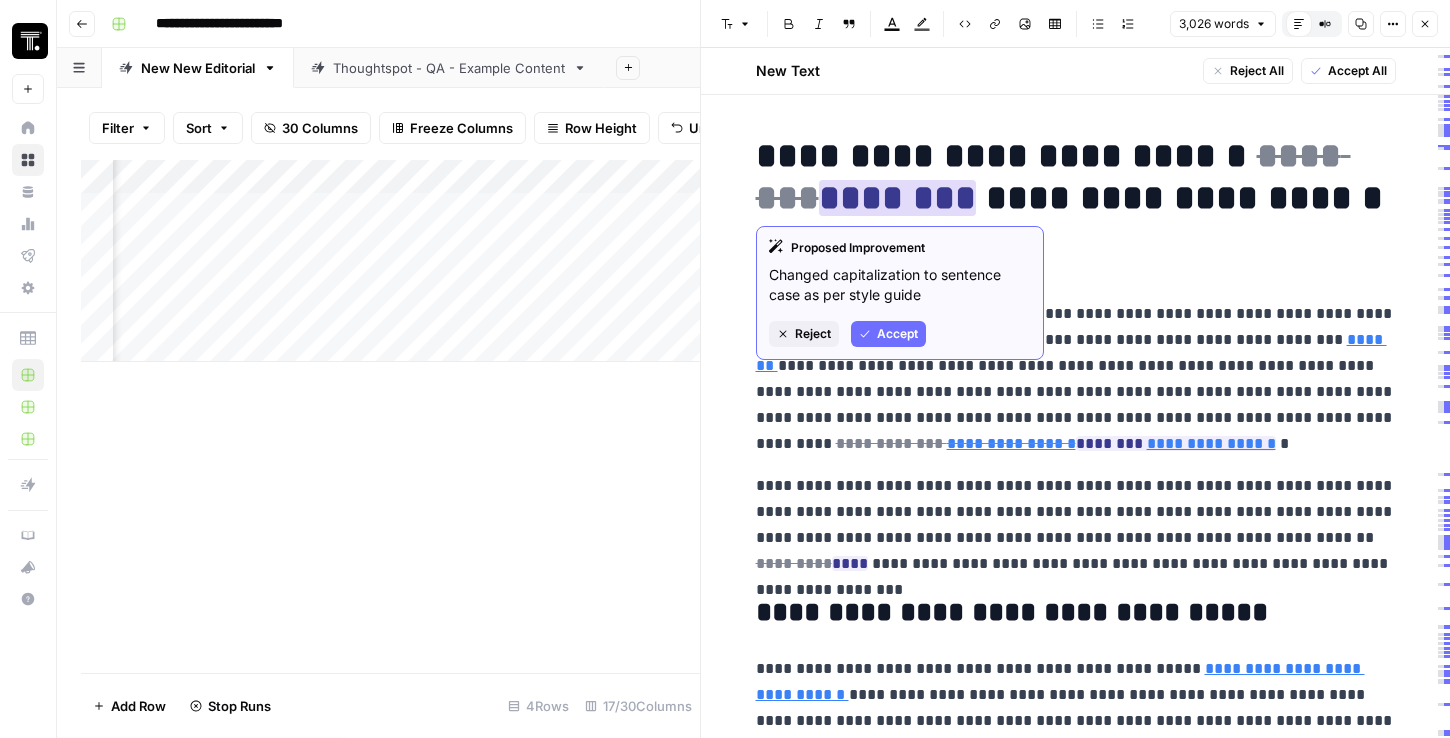 click on "Accept" at bounding box center (897, 334) 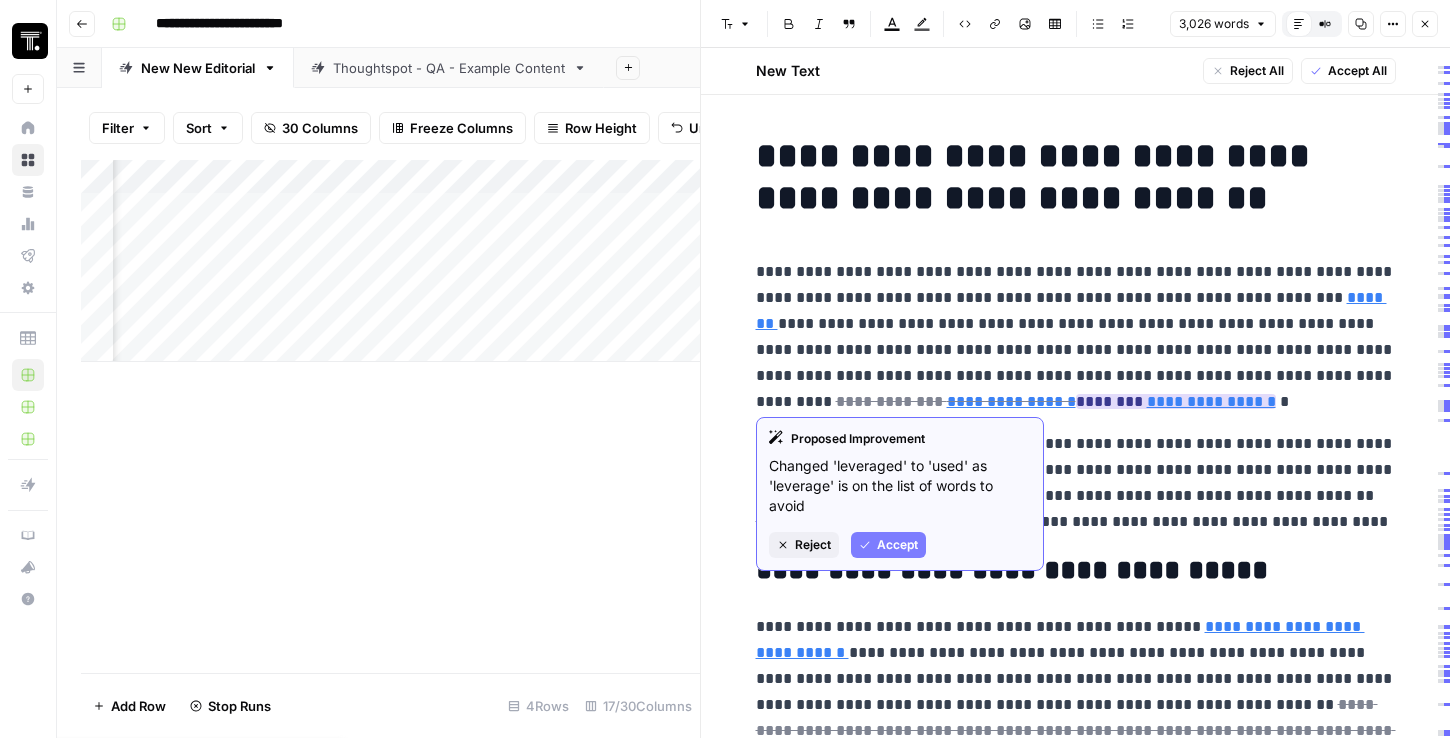 drag, startPoint x: 879, startPoint y: 467, endPoint x: 929, endPoint y: 489, distance: 54.626 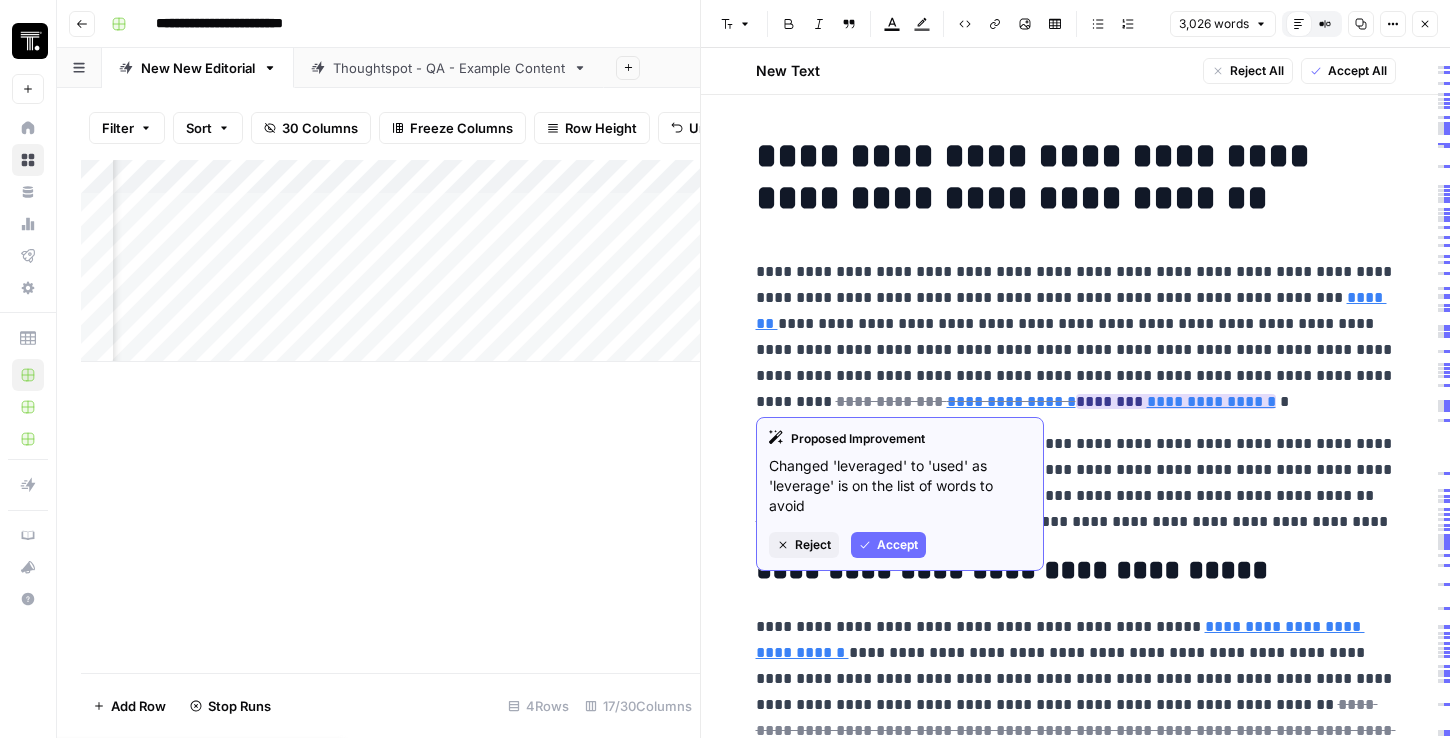 click on "Accept" at bounding box center (897, 545) 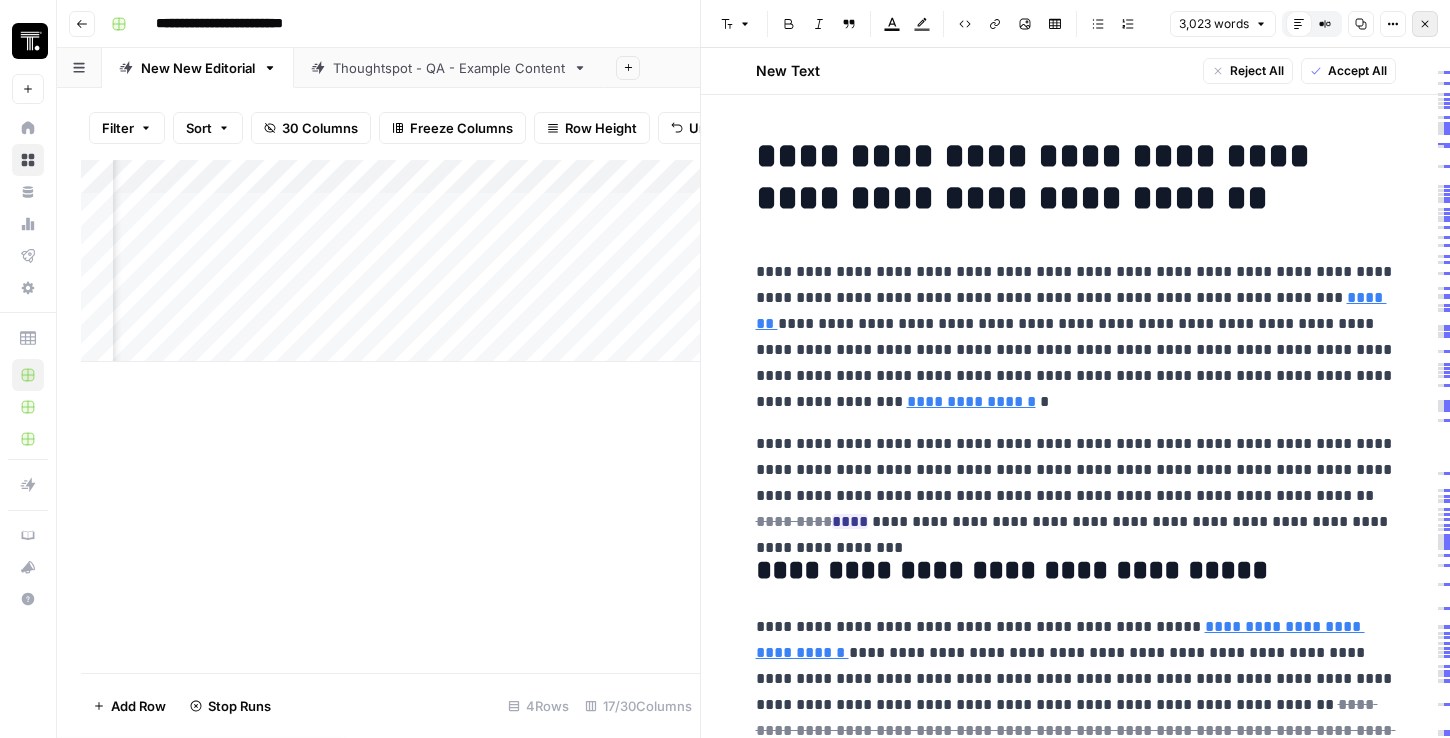 click 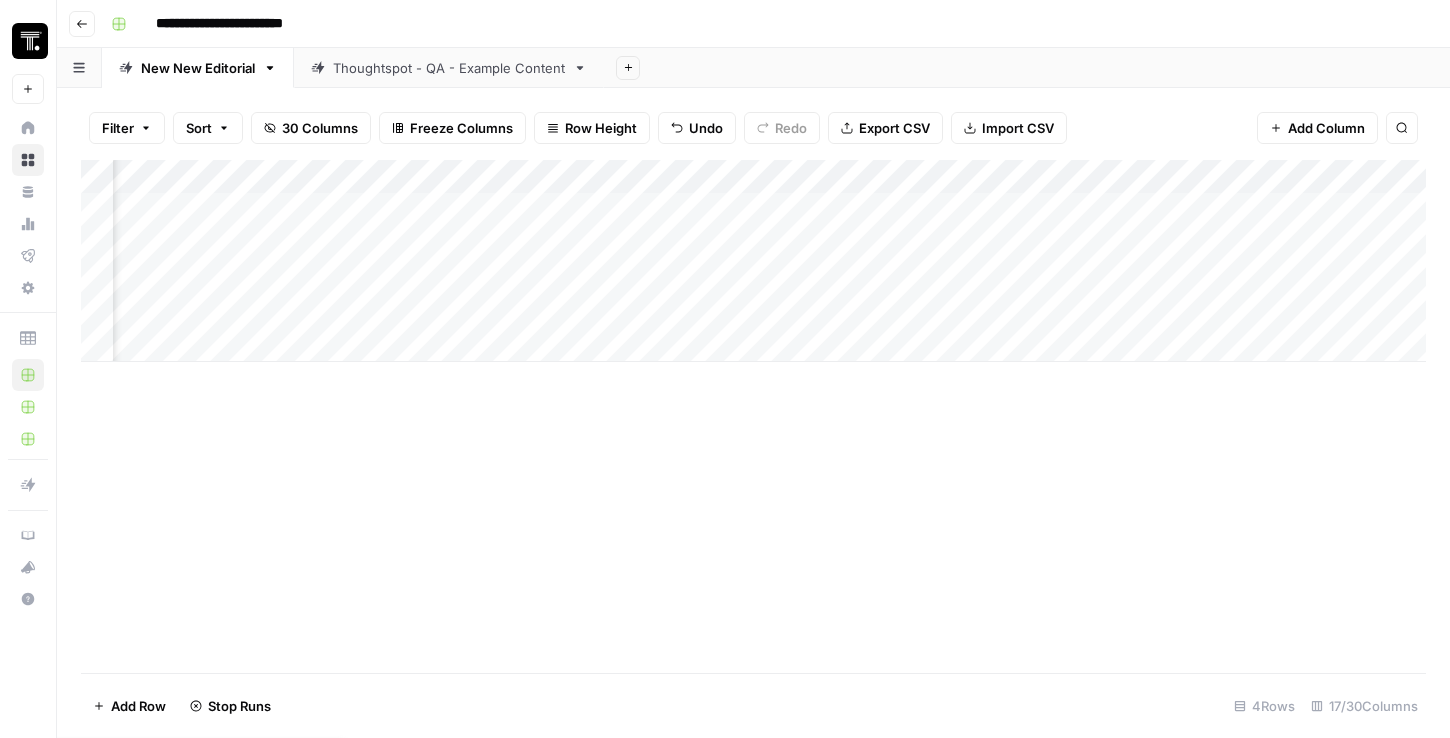 scroll, scrollTop: 0, scrollLeft: 0, axis: both 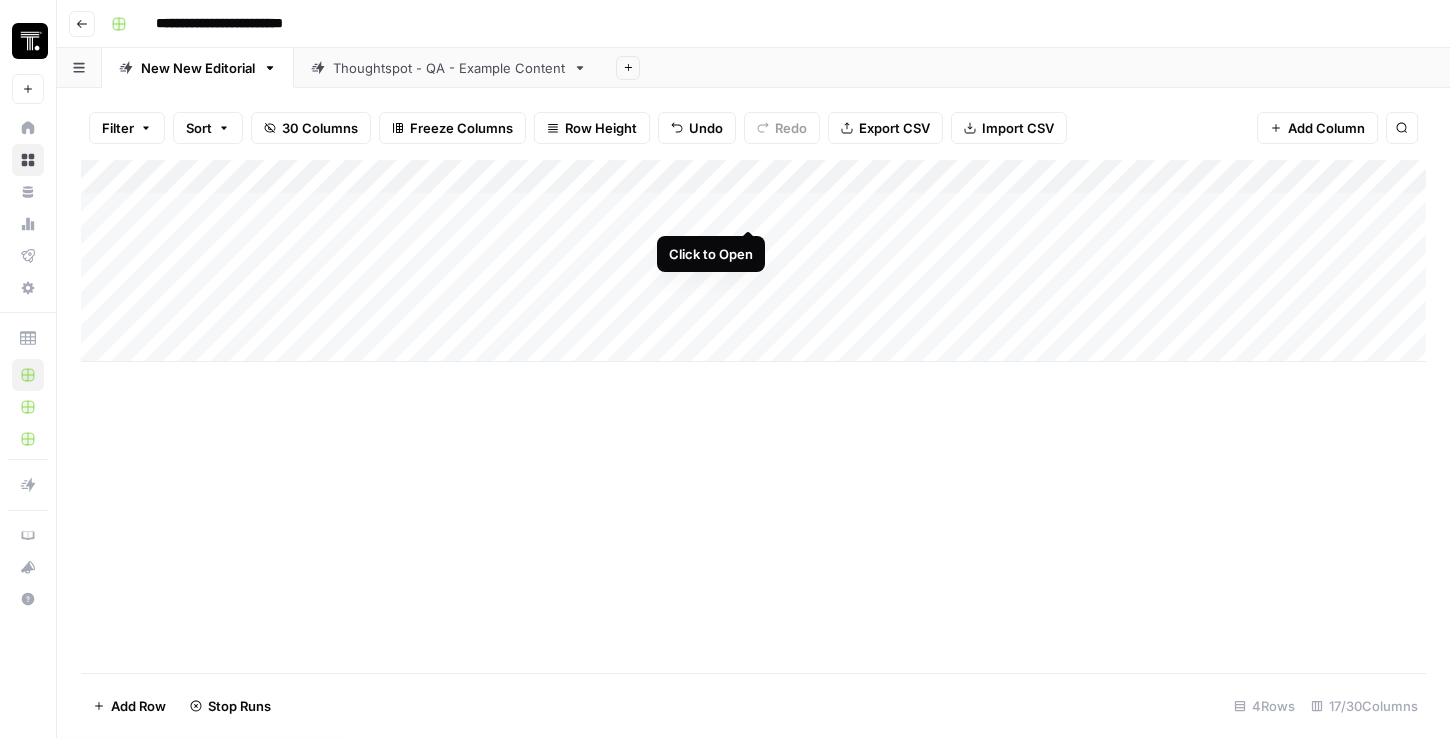 click on "Add Column" at bounding box center [753, 261] 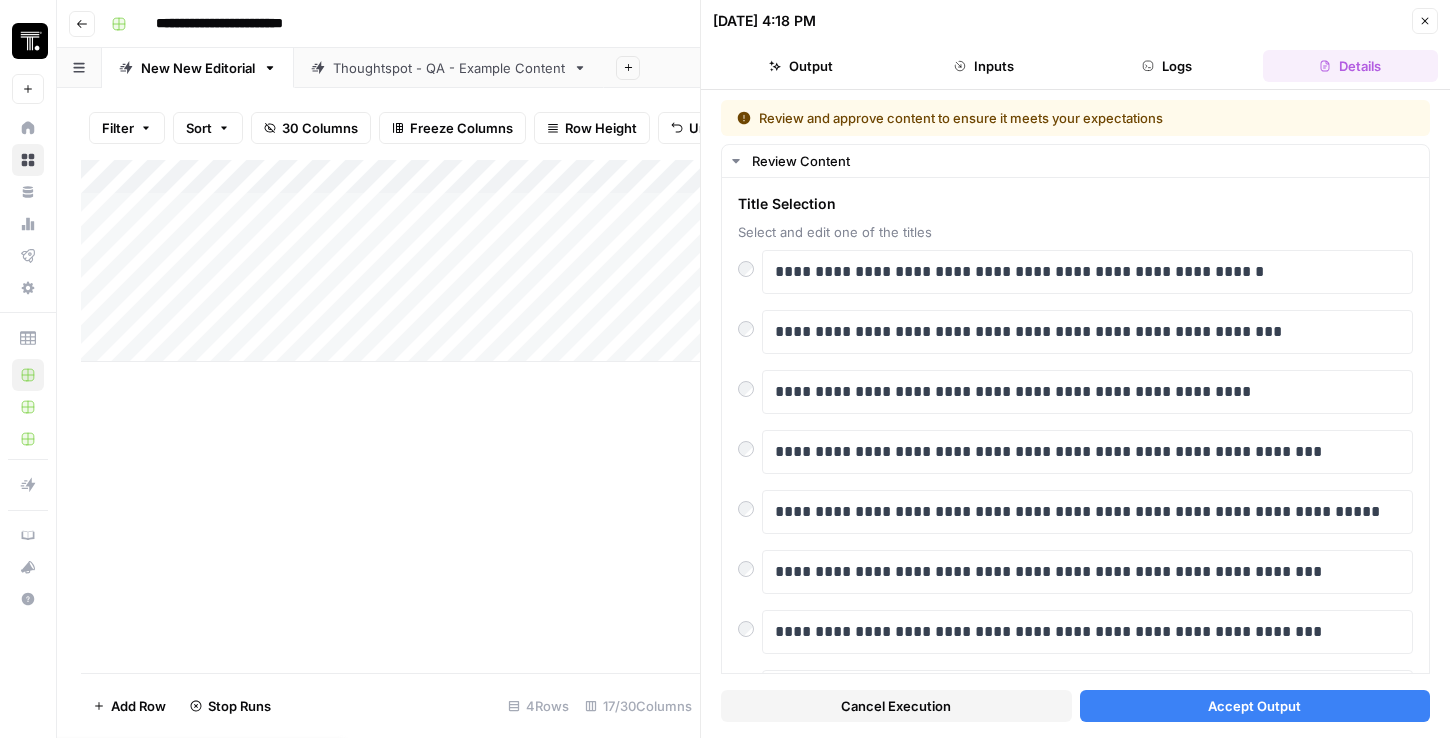 click on "Accept Output" at bounding box center [1255, 706] 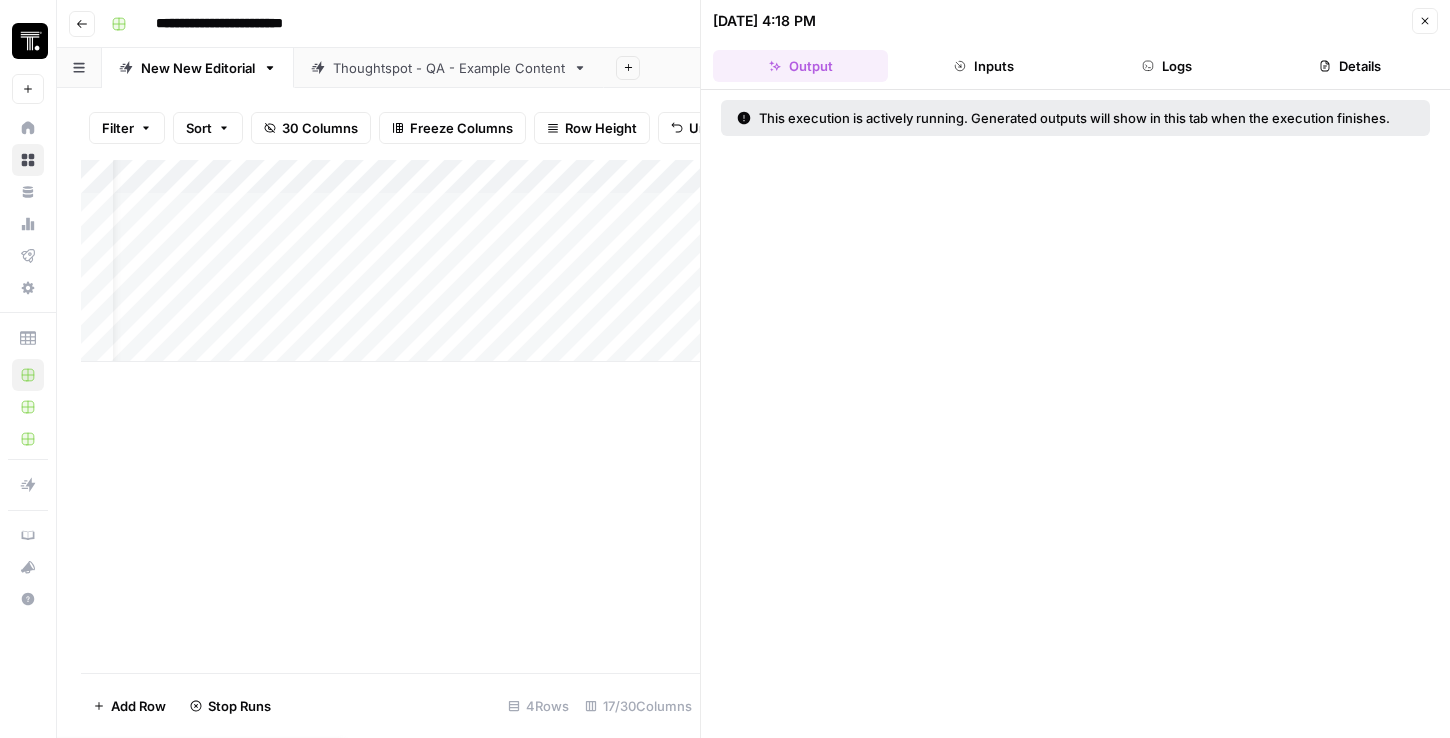 scroll, scrollTop: 0, scrollLeft: 95, axis: horizontal 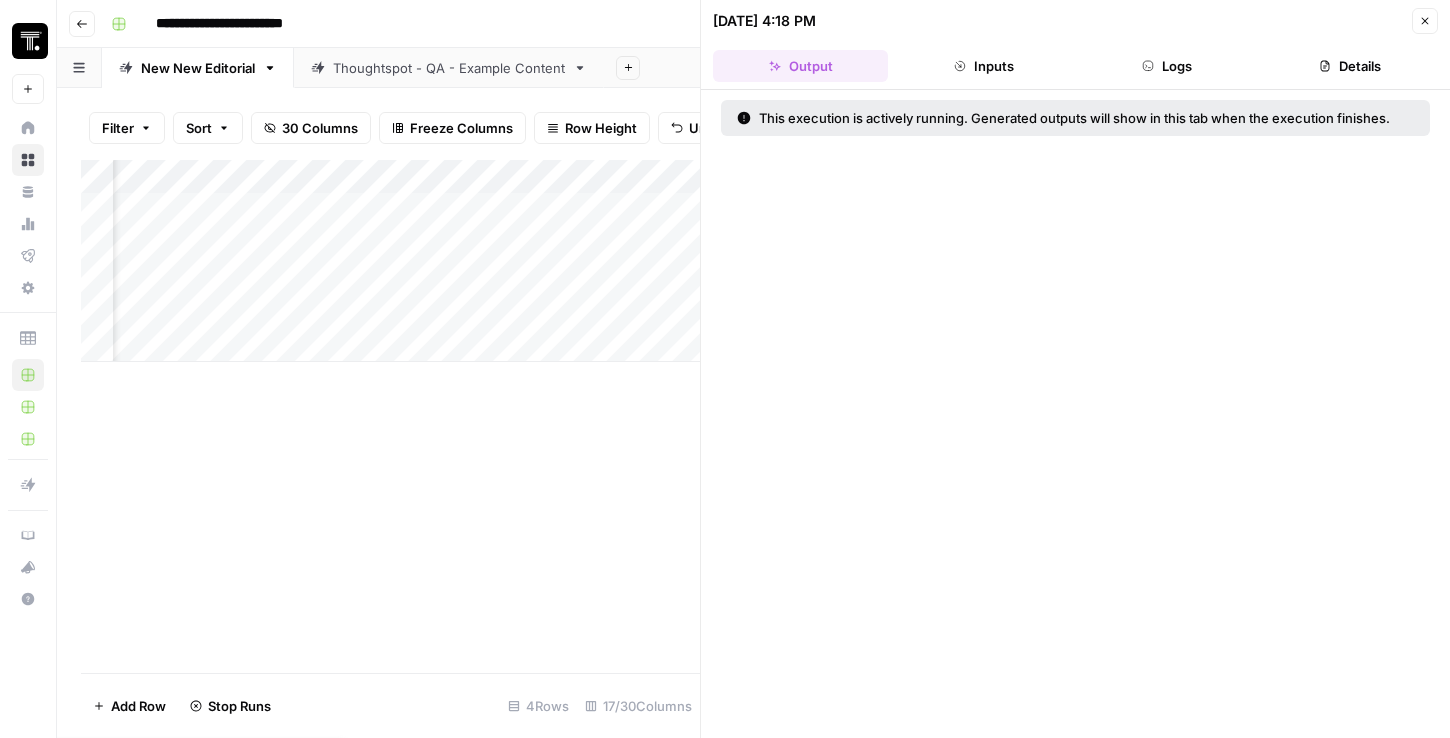 click on "Add Column" at bounding box center [390, 261] 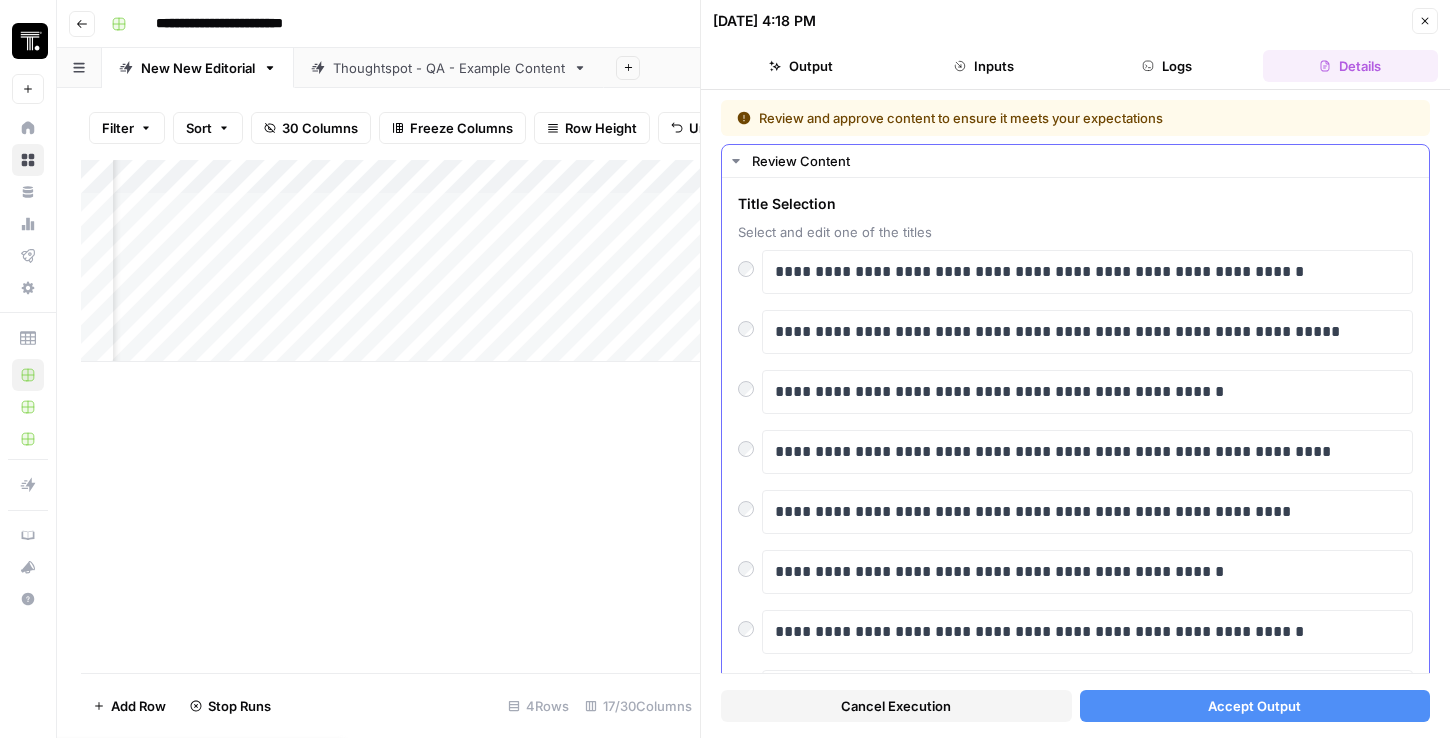 scroll, scrollTop: 6, scrollLeft: 0, axis: vertical 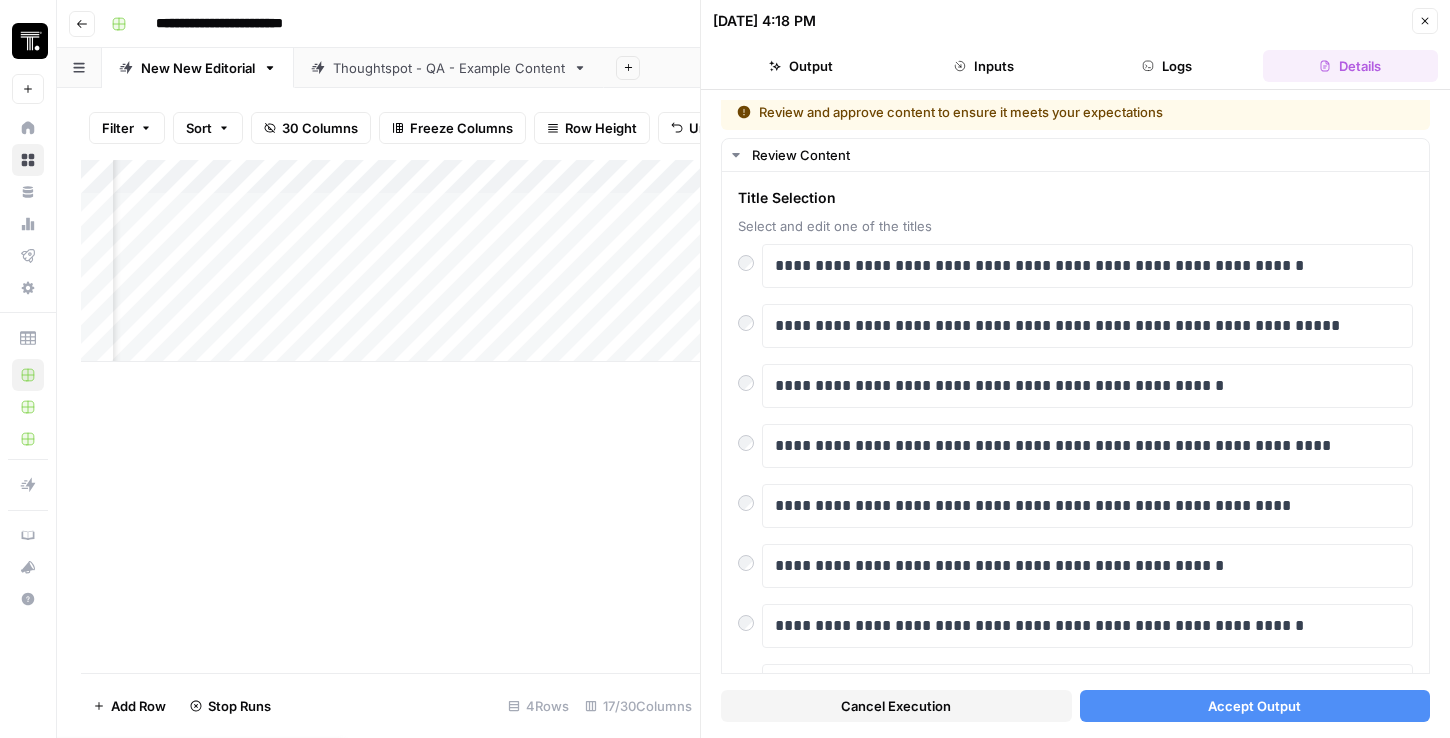 click on "Cancel Execution Accept Output" at bounding box center (1075, 701) 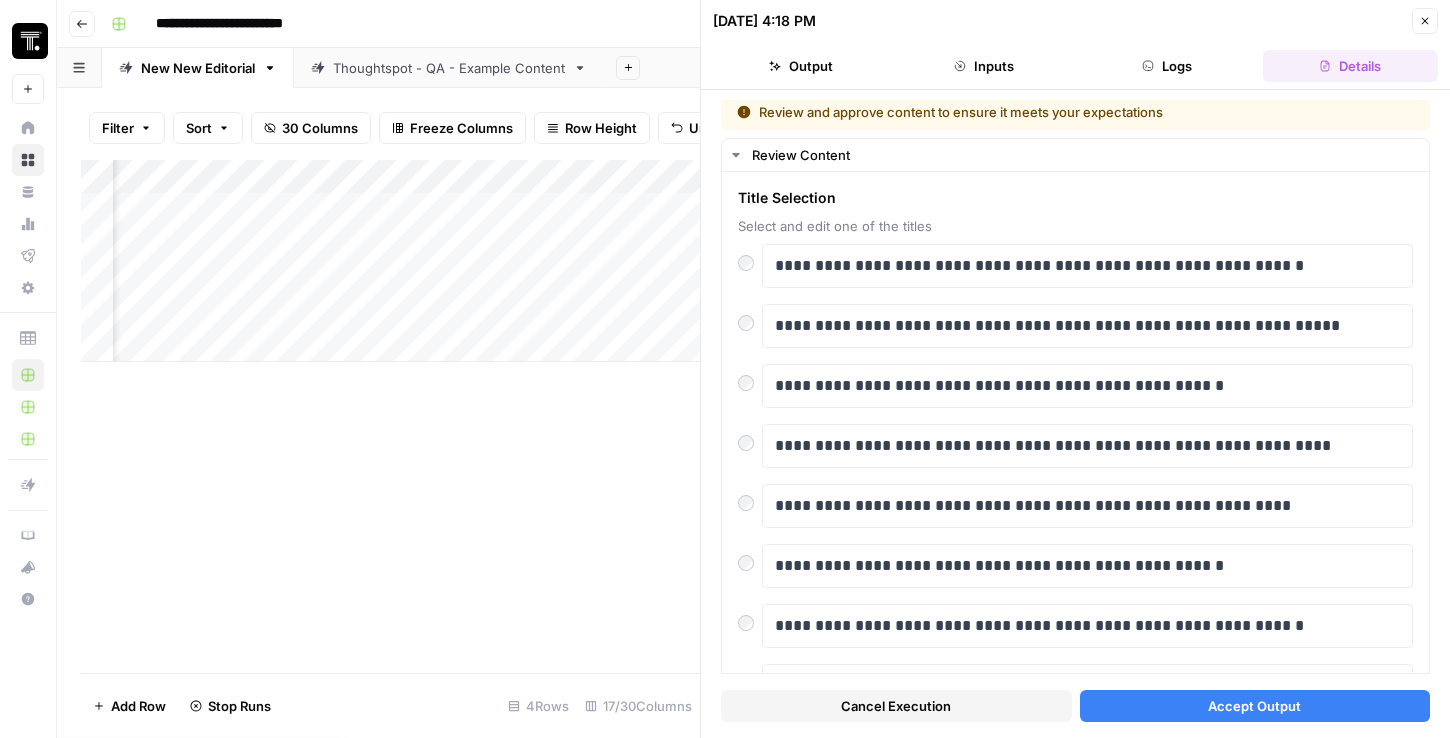 click on "Accept Output" at bounding box center (1255, 706) 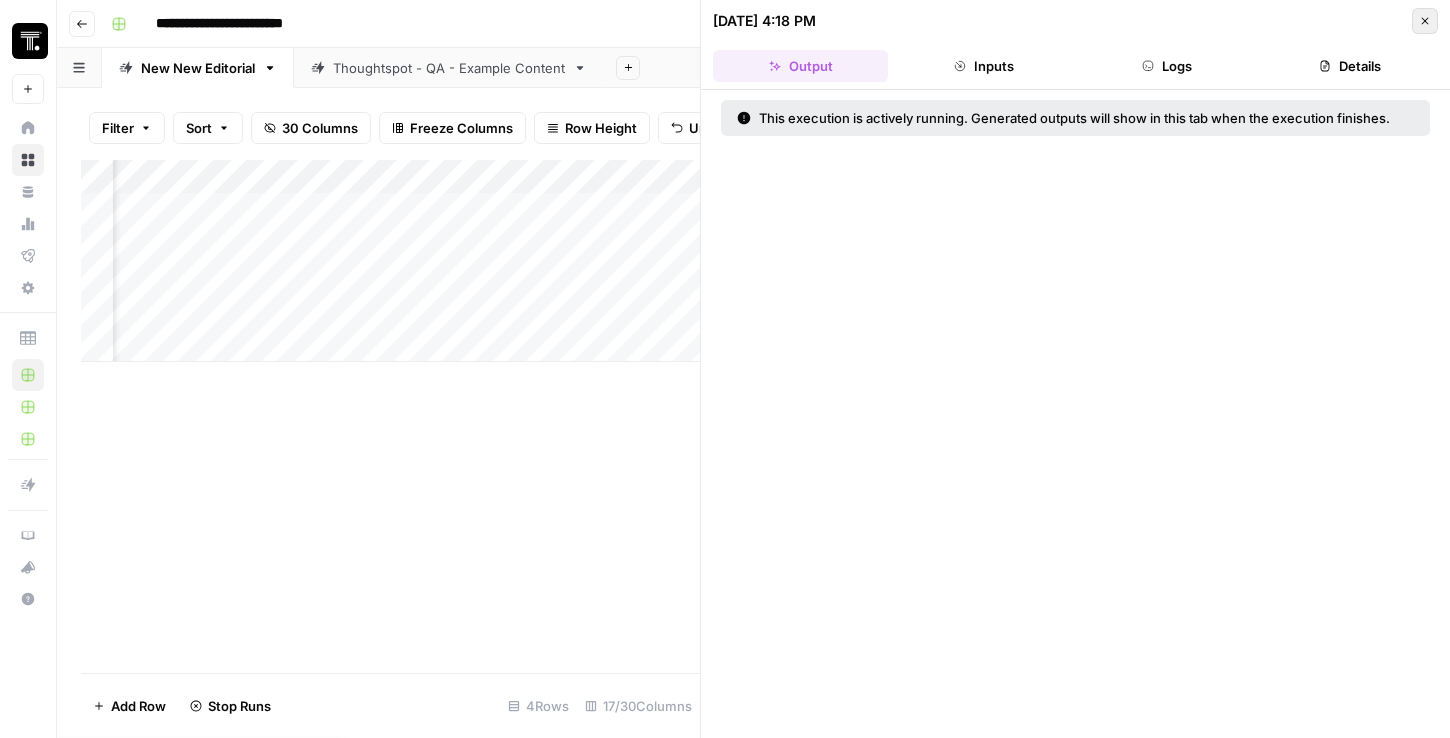 click on "Close" at bounding box center (1425, 21) 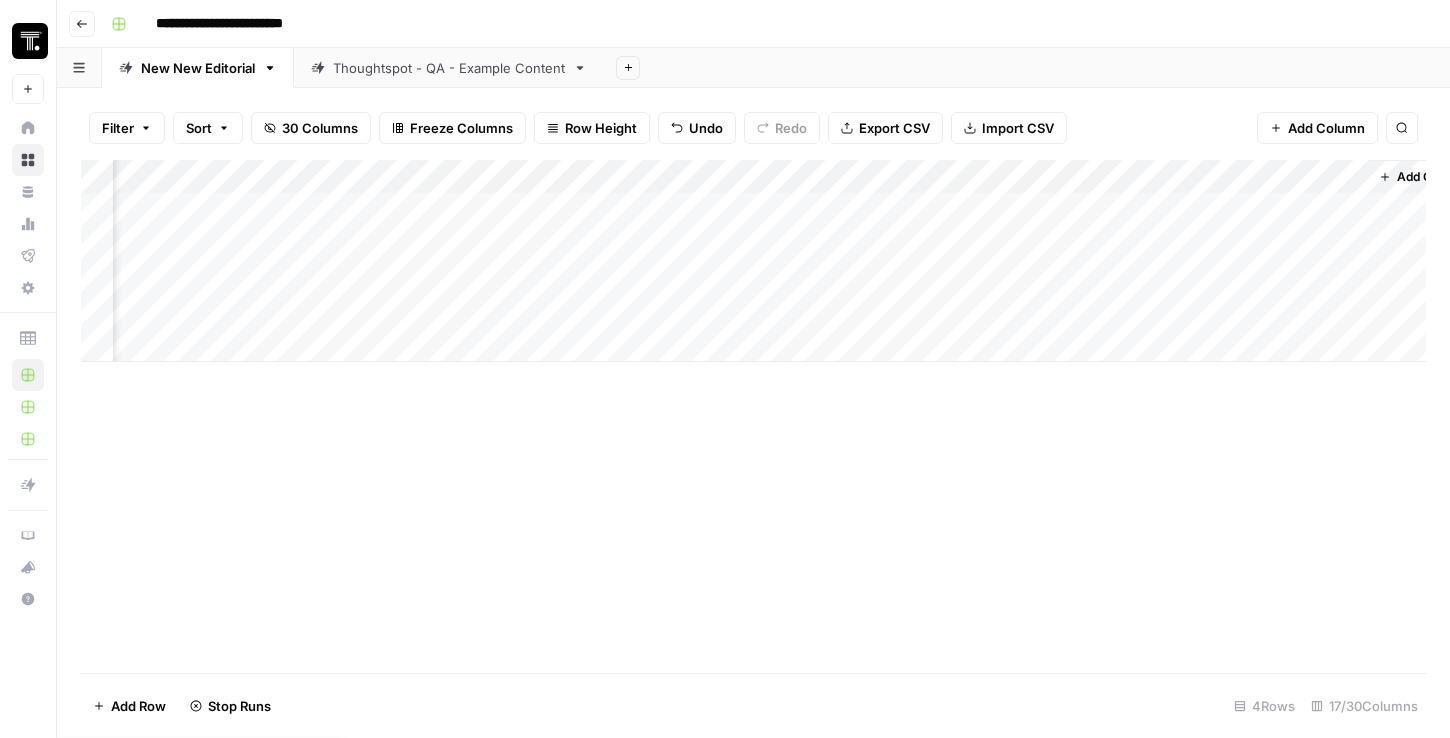 scroll, scrollTop: 0, scrollLeft: 2426, axis: horizontal 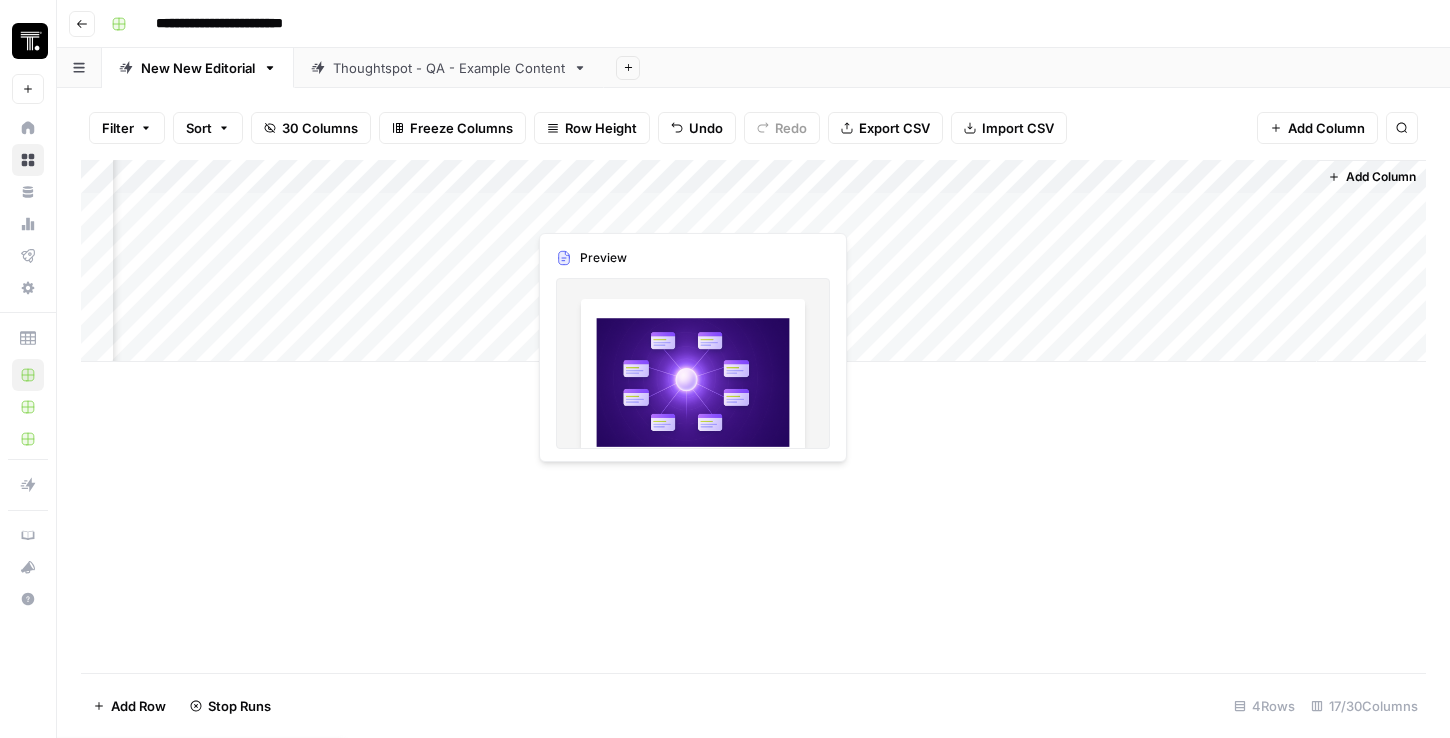 click on "Add Column" at bounding box center [753, 261] 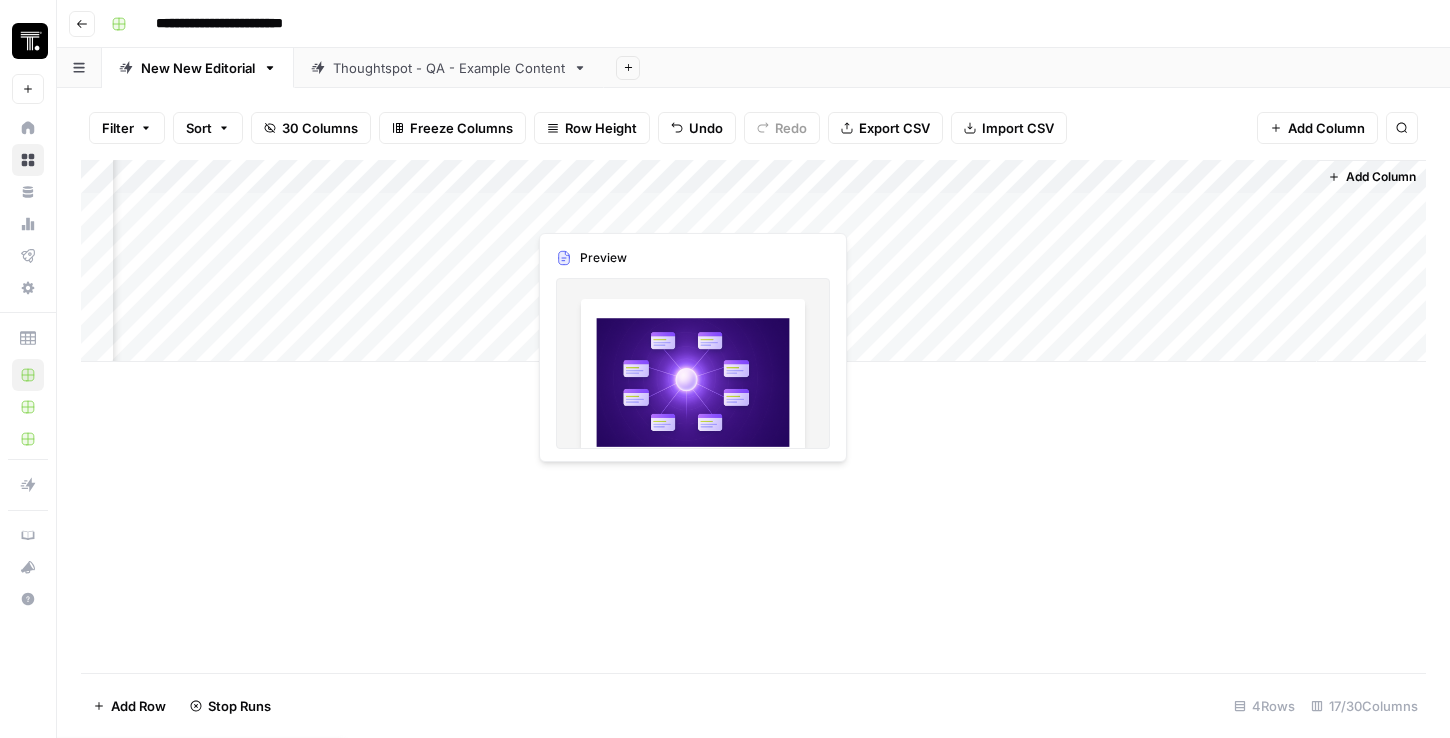 scroll, scrollTop: 0, scrollLeft: 2424, axis: horizontal 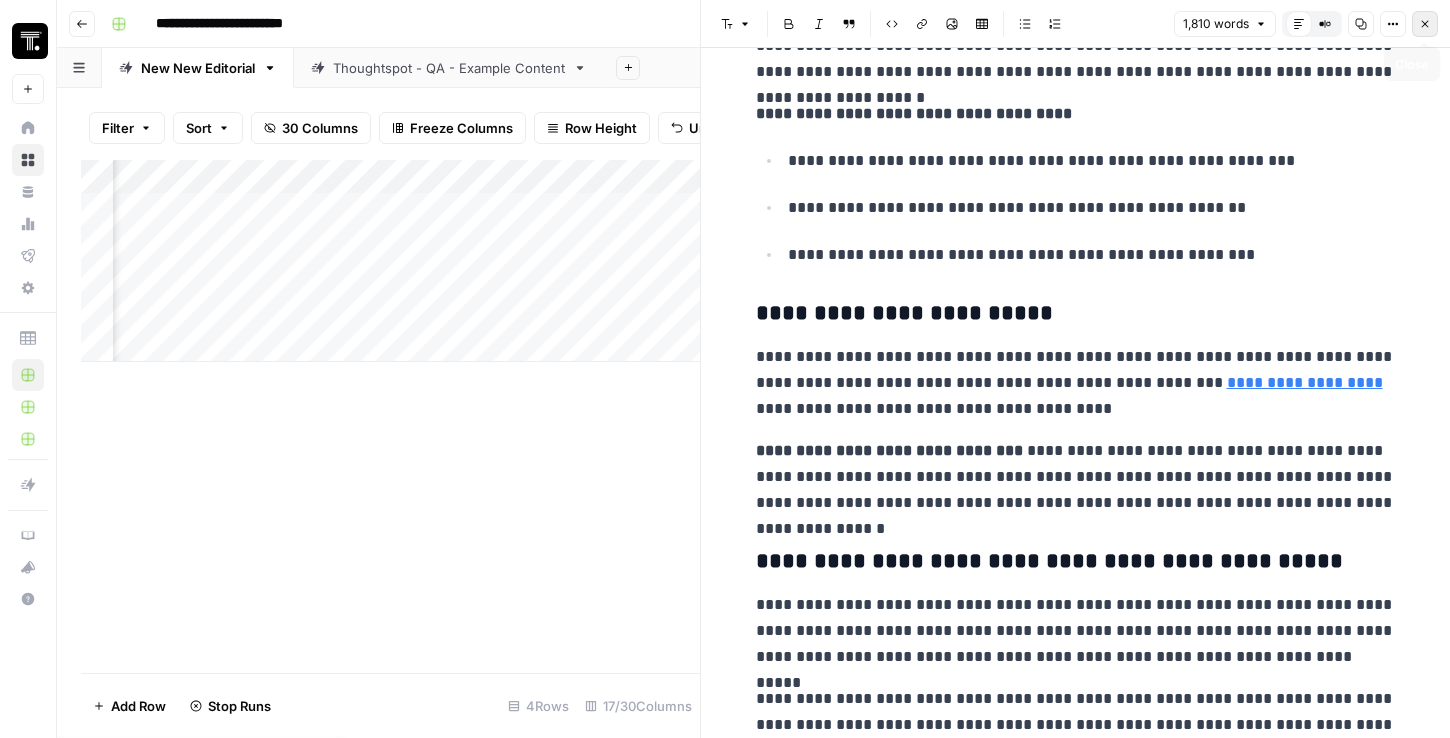 click on "Close" at bounding box center (1425, 24) 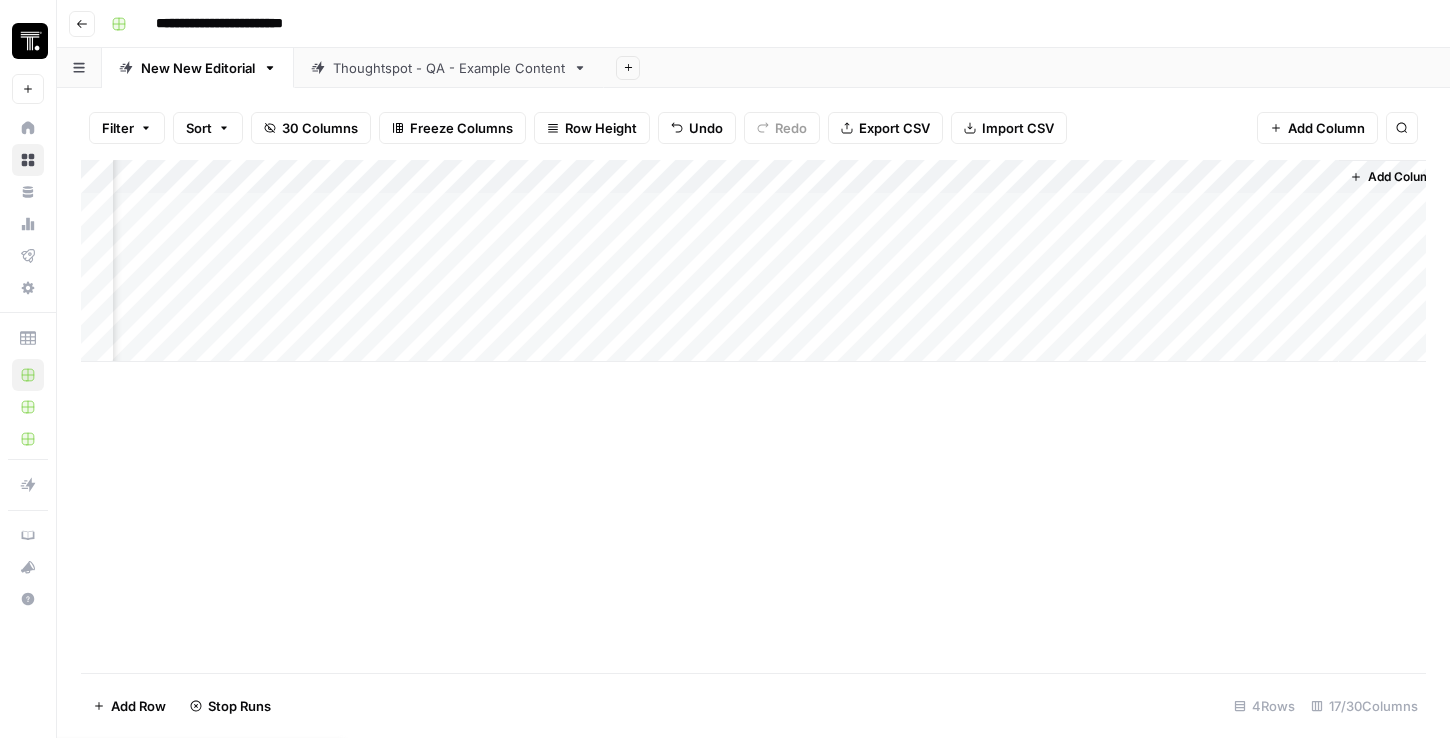 scroll, scrollTop: 0, scrollLeft: 2428, axis: horizontal 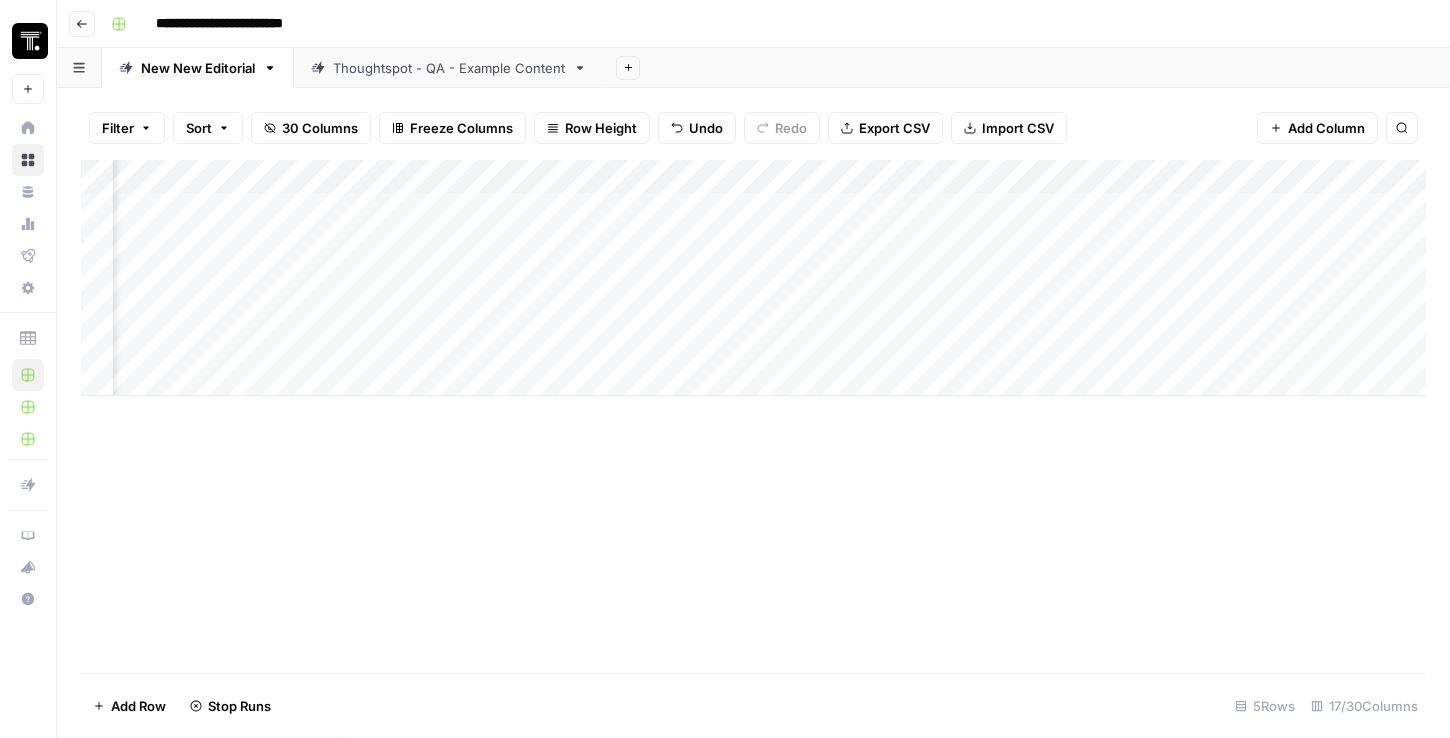 click on "Add Column" at bounding box center [753, 278] 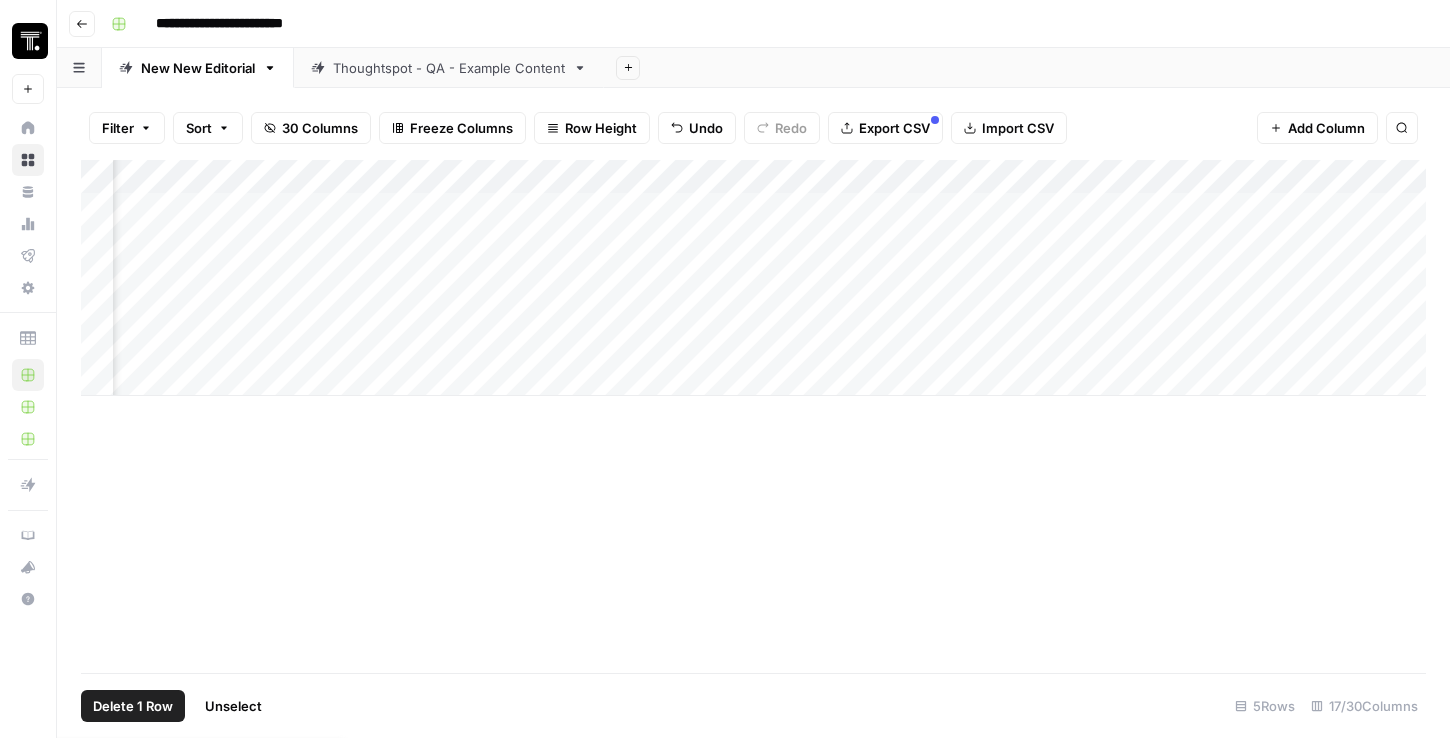 click on "Add Column" at bounding box center (753, 278) 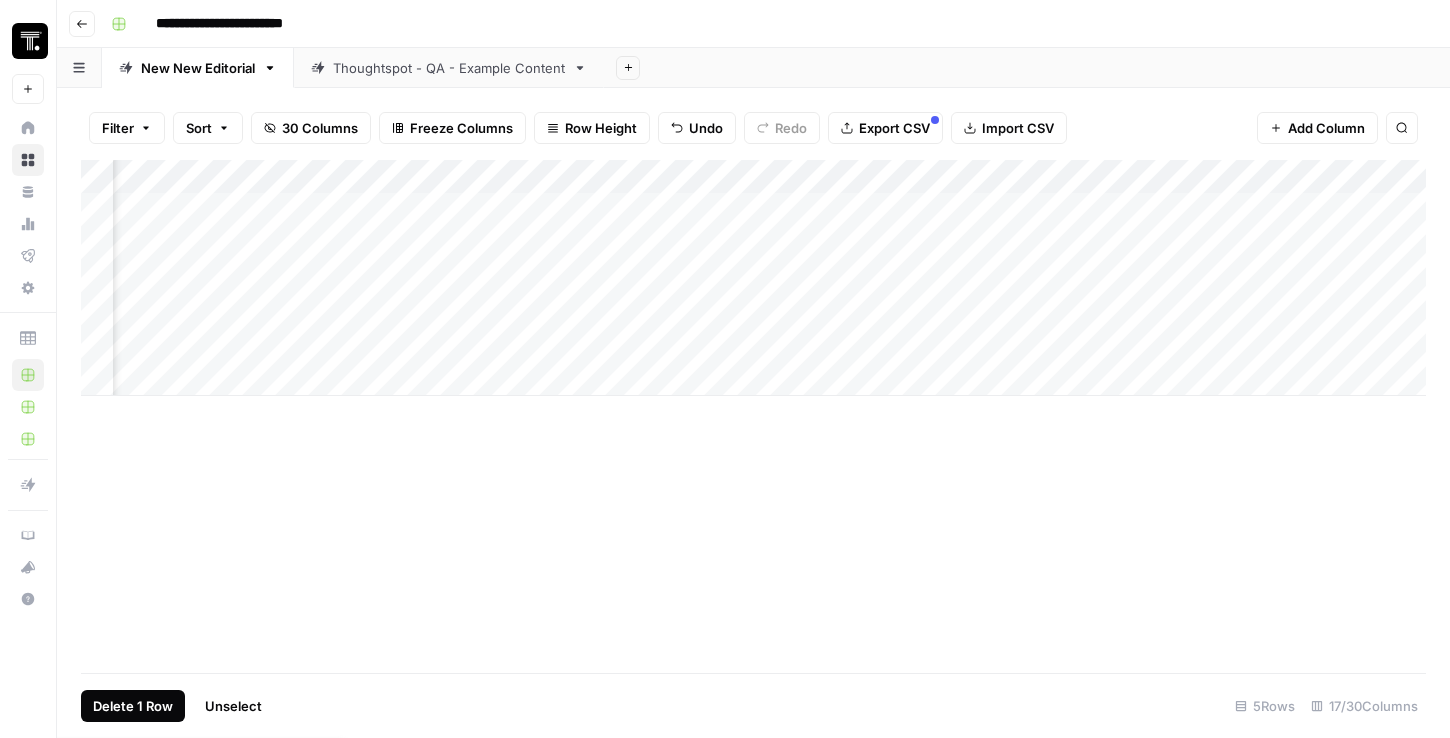 click on "Delete 1 Row" at bounding box center (133, 706) 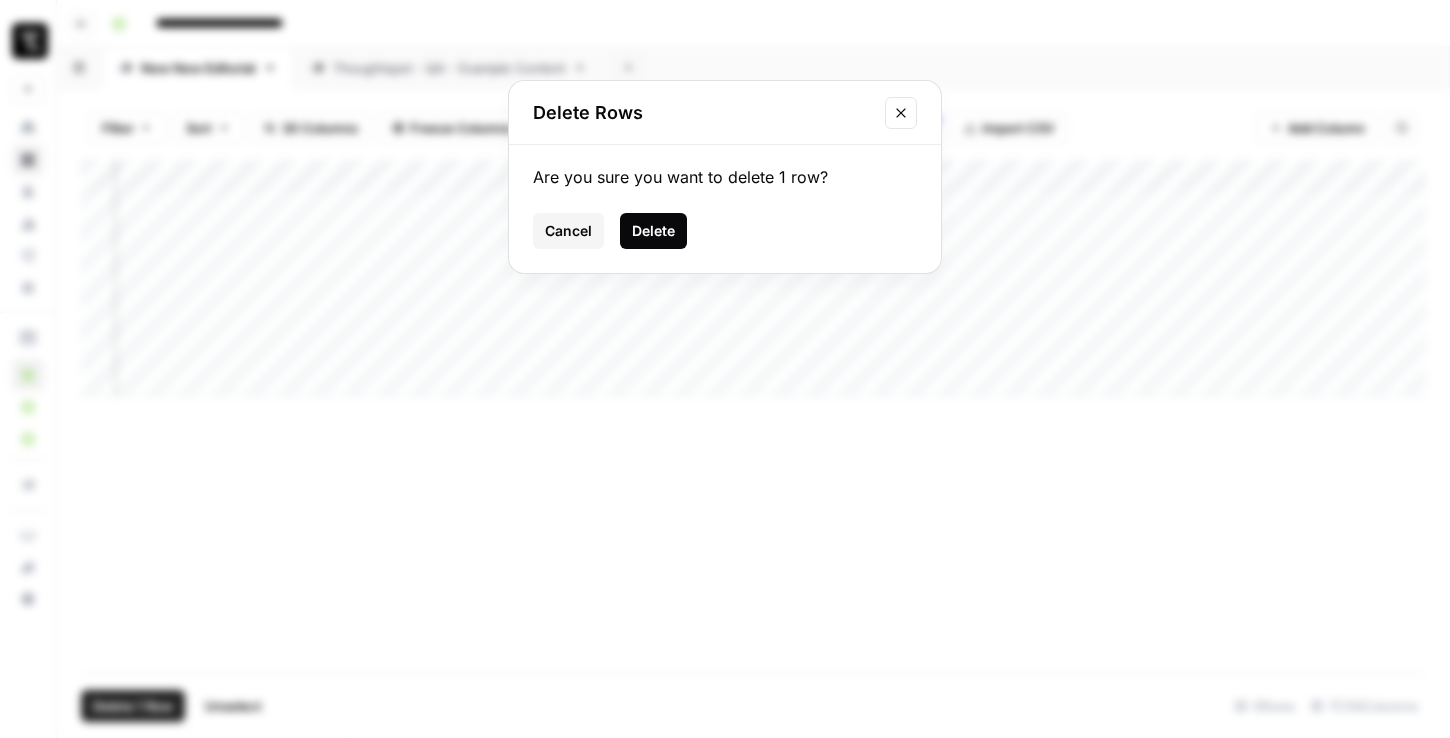 click on "Delete" at bounding box center (653, 231) 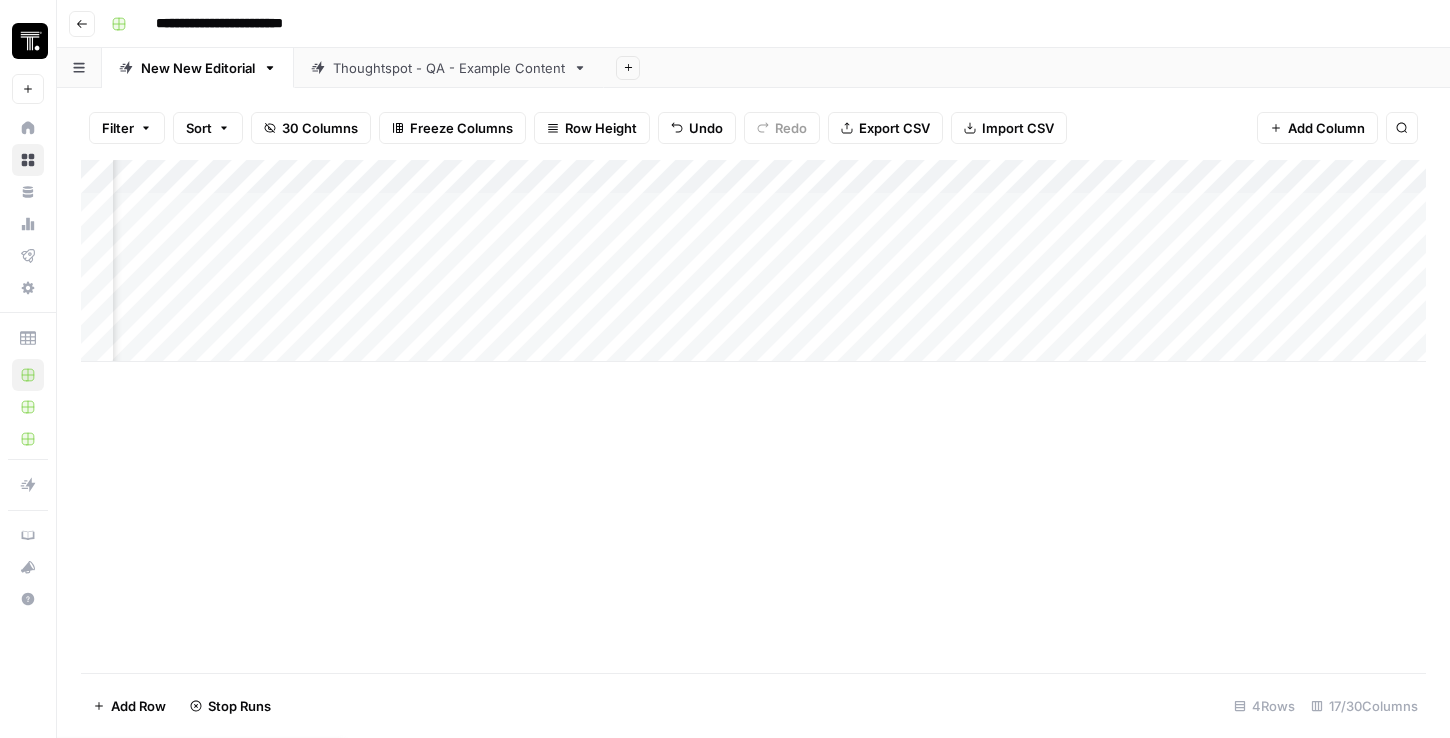 scroll, scrollTop: 0, scrollLeft: 1769, axis: horizontal 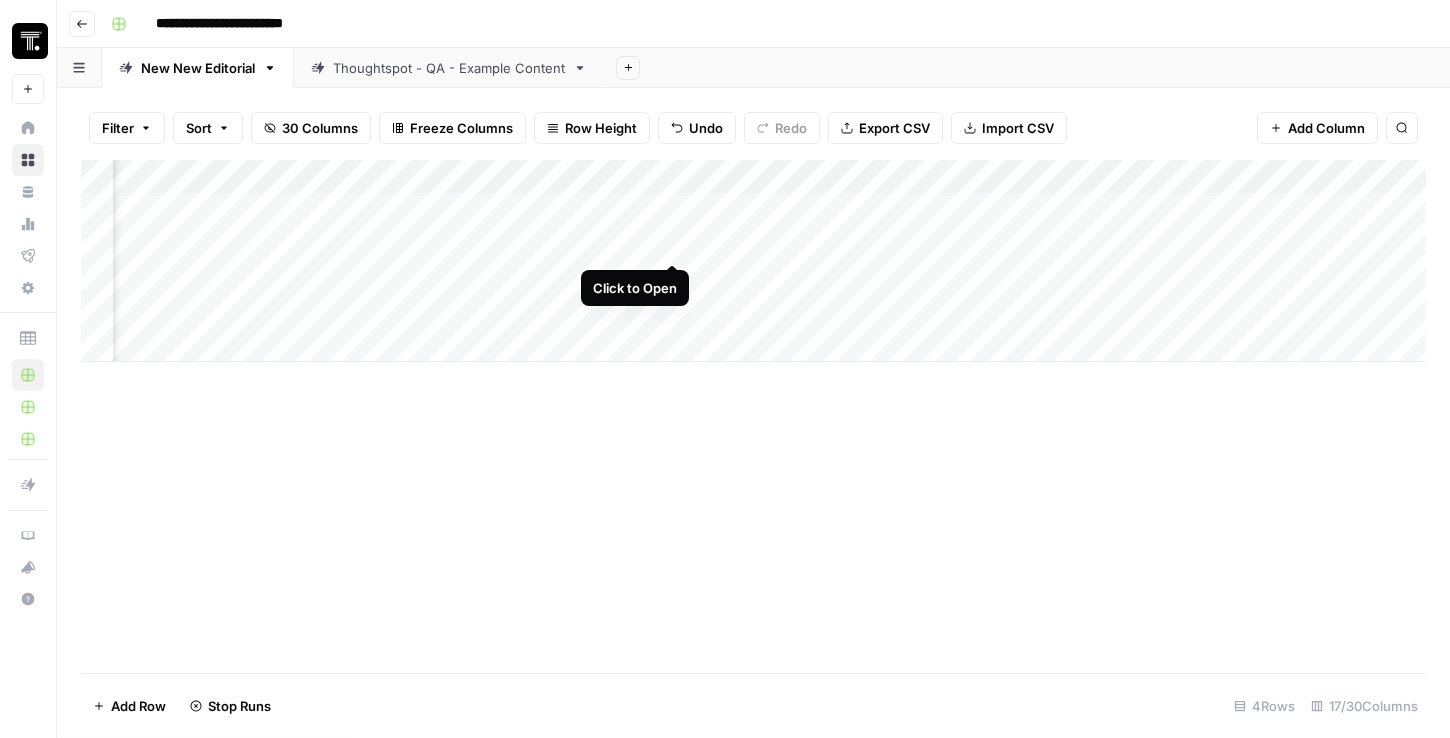 click on "Add Column" at bounding box center [753, 261] 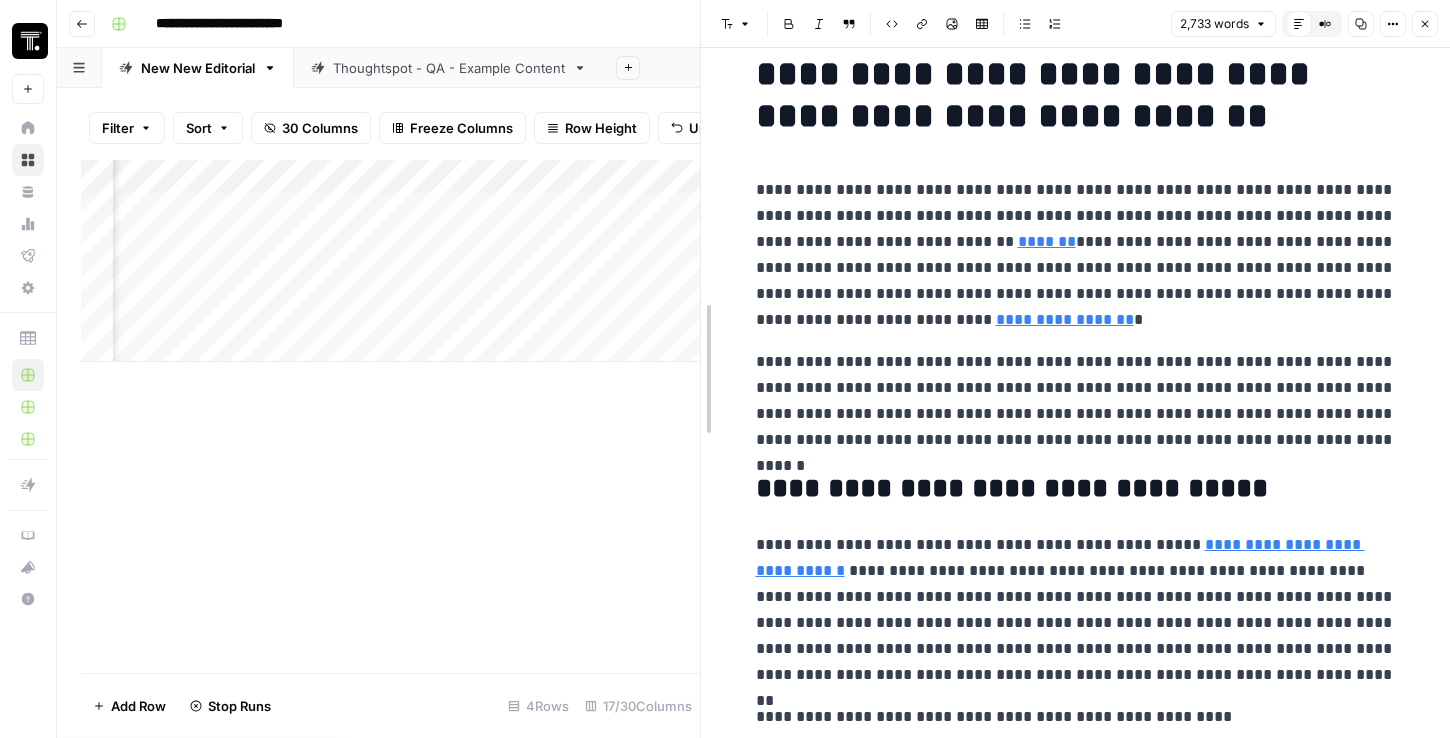 scroll, scrollTop: 36, scrollLeft: 0, axis: vertical 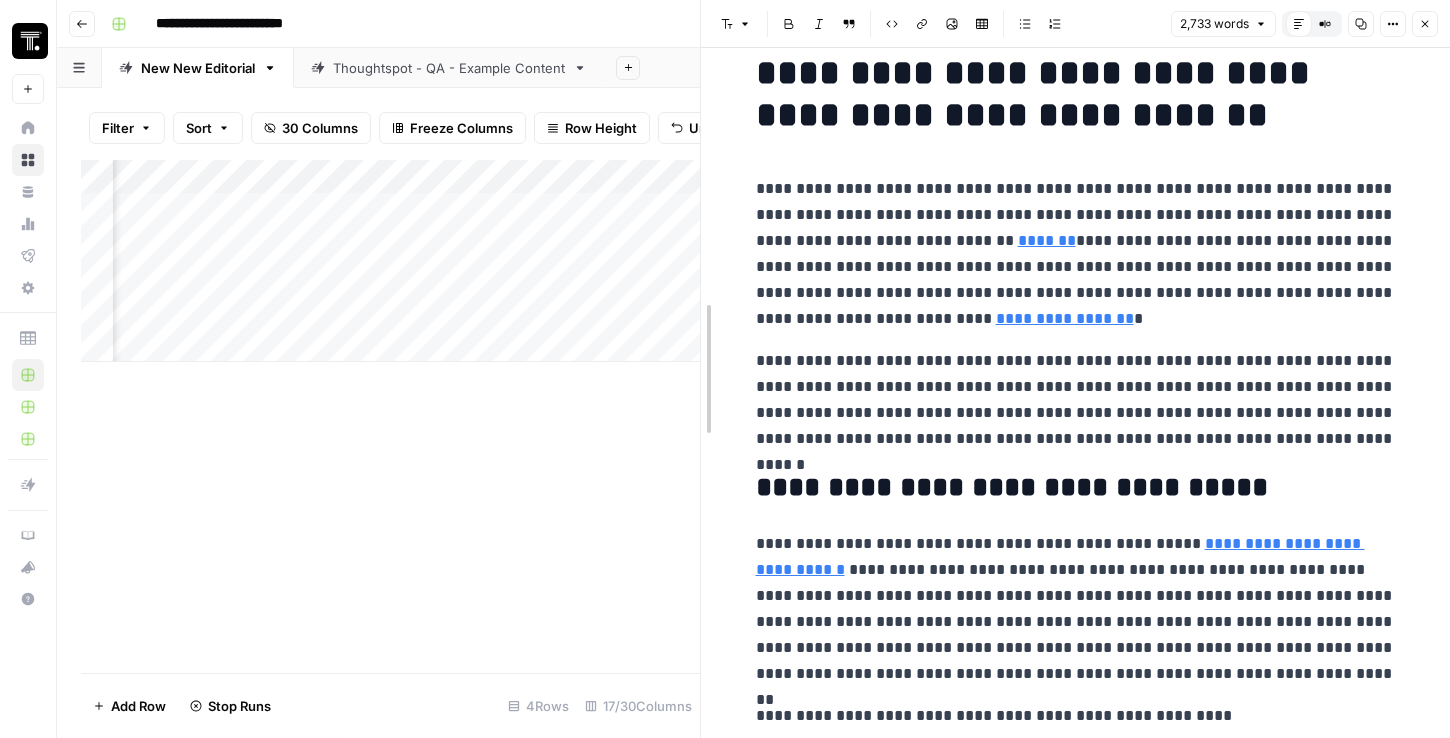 click at bounding box center [701, 369] 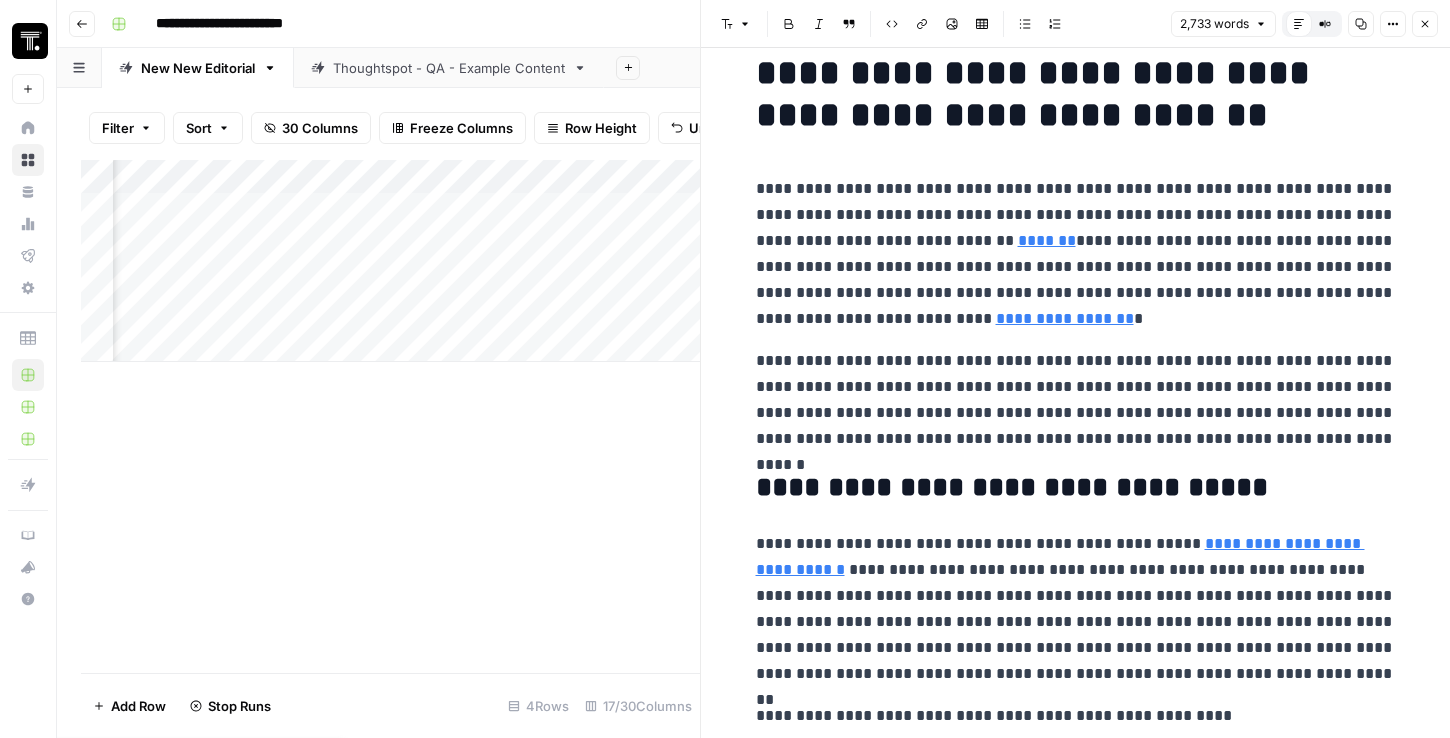 scroll, scrollTop: 0, scrollLeft: 1845, axis: horizontal 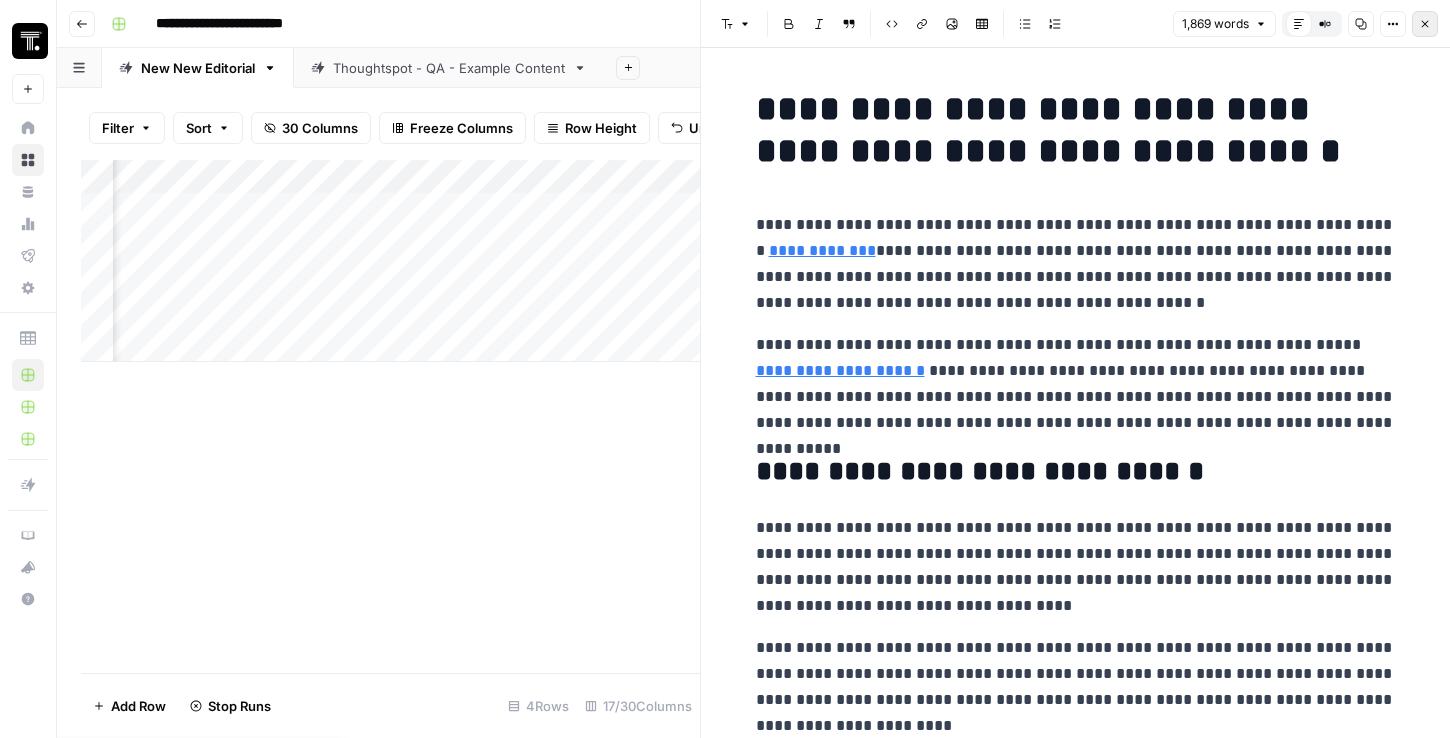 click on "Close" at bounding box center [1425, 24] 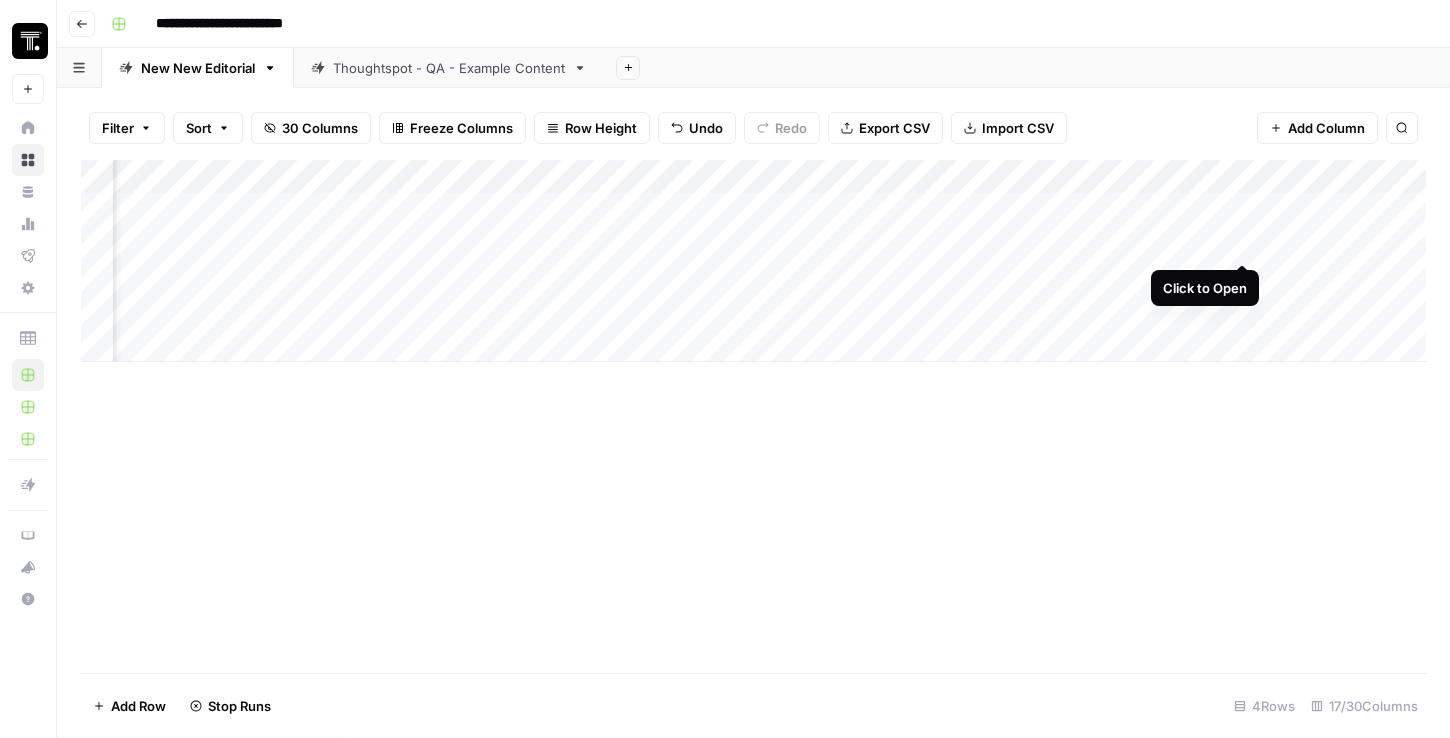 click on "Add Column" at bounding box center [753, 261] 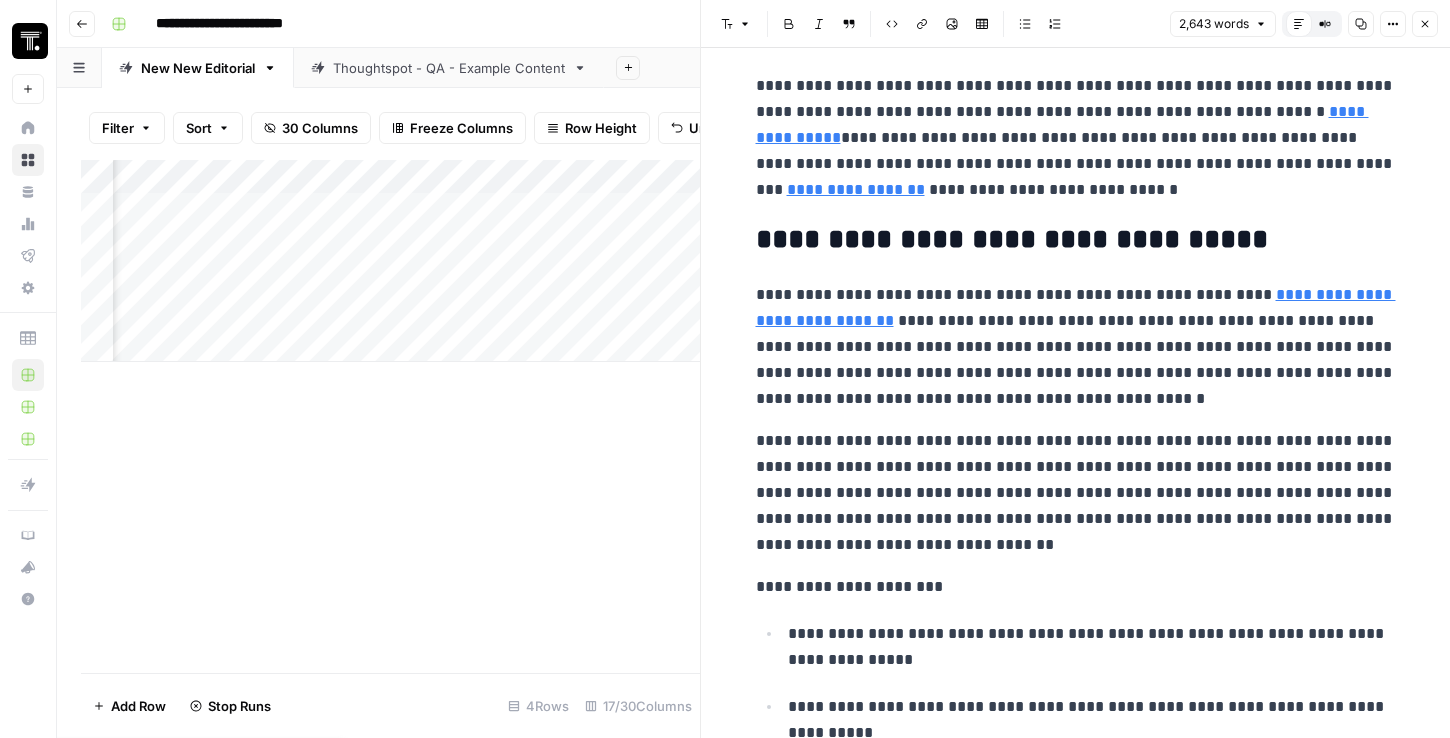 scroll, scrollTop: 854, scrollLeft: 0, axis: vertical 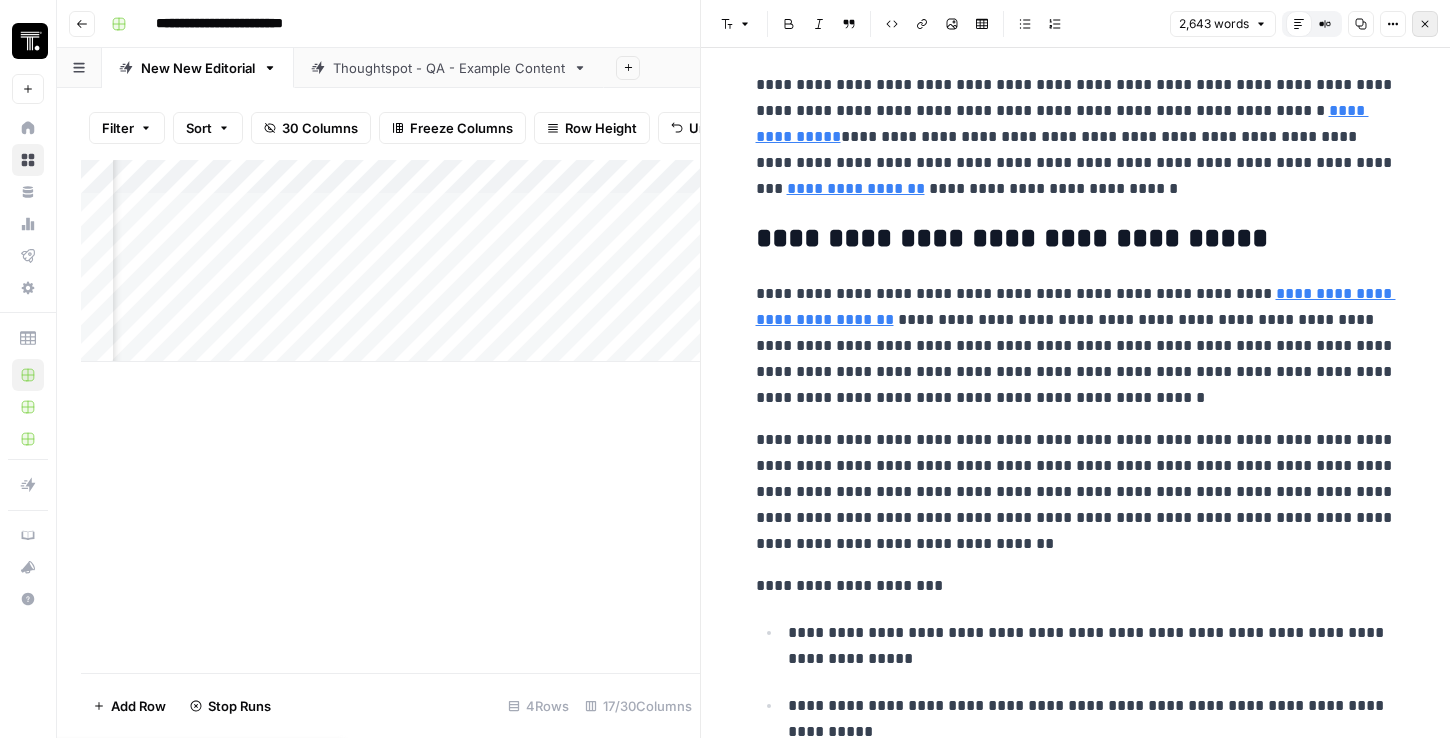 click 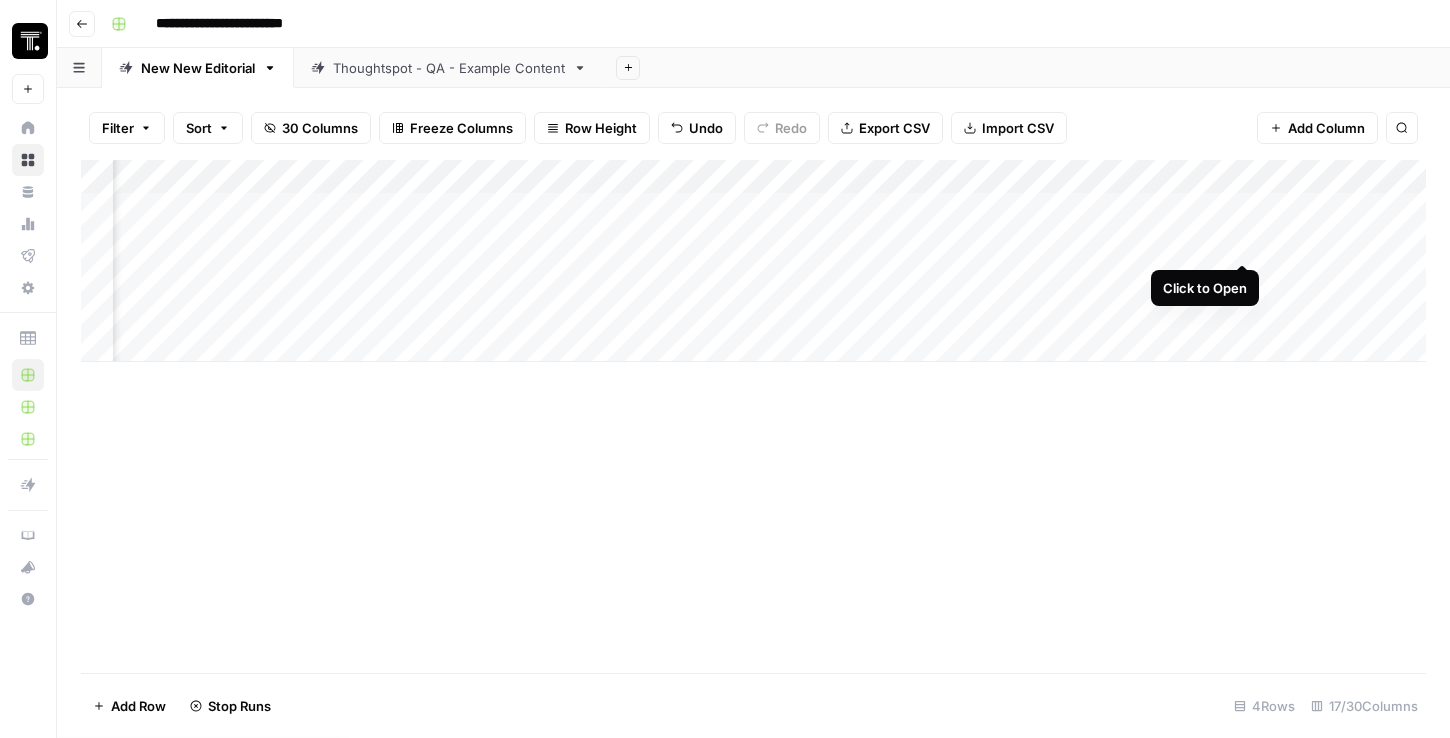 click on "Add Column" at bounding box center [753, 261] 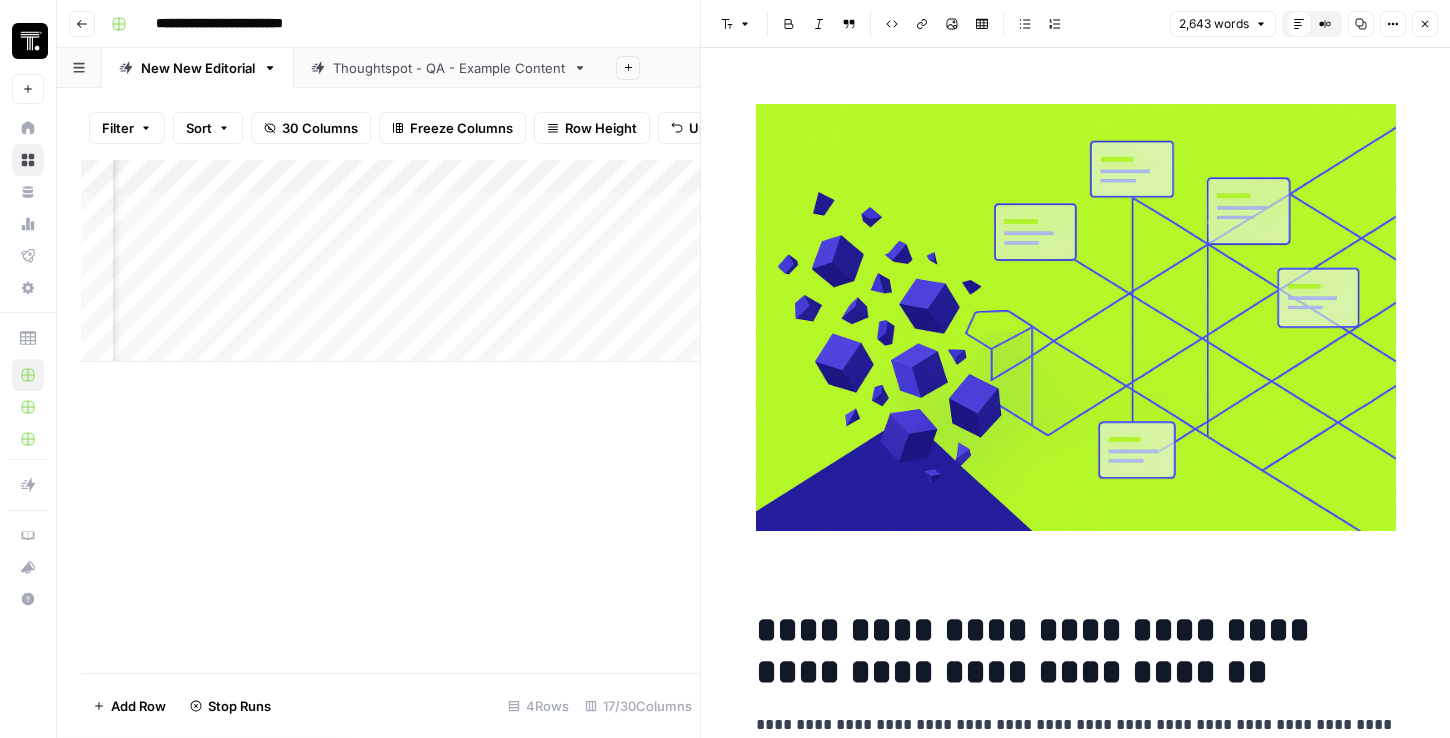 scroll, scrollTop: 281, scrollLeft: 0, axis: vertical 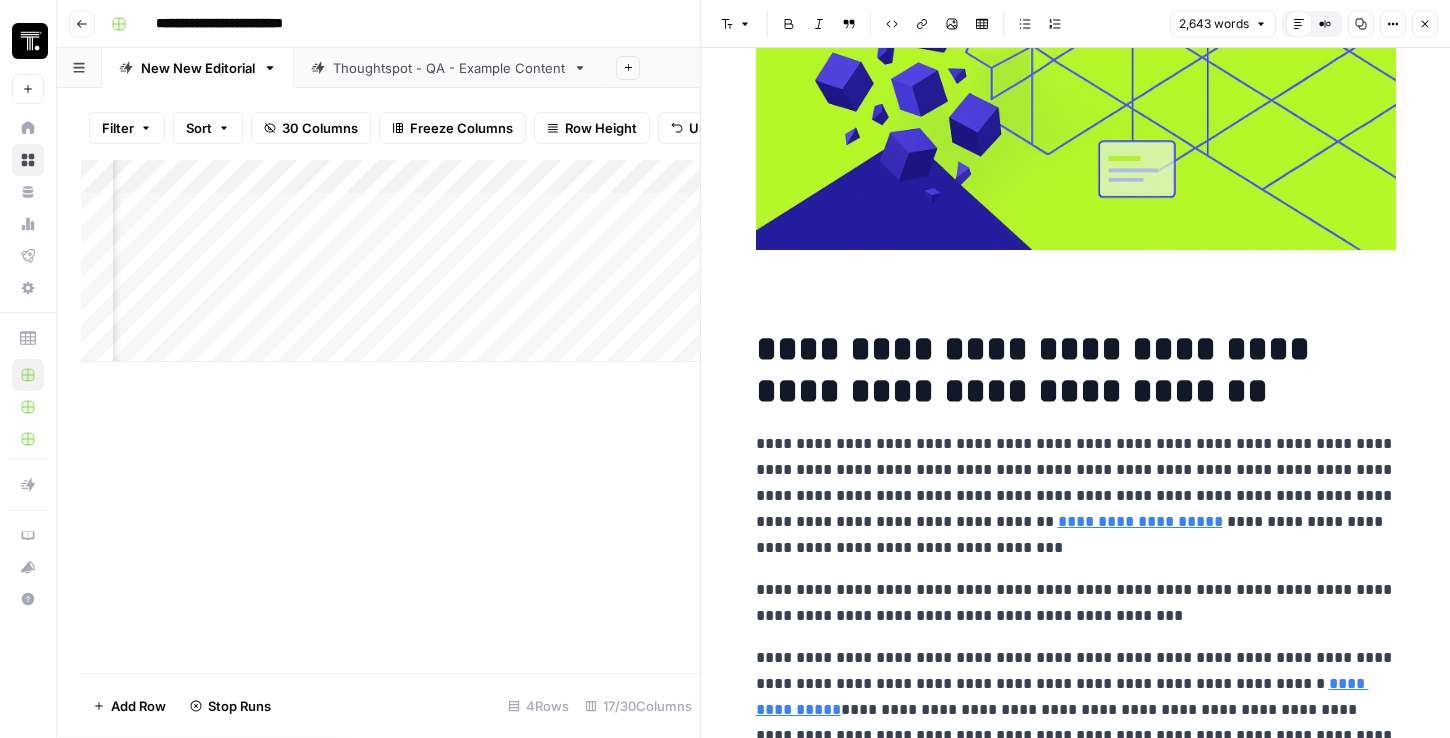 click on "**********" at bounding box center (1076, 5072) 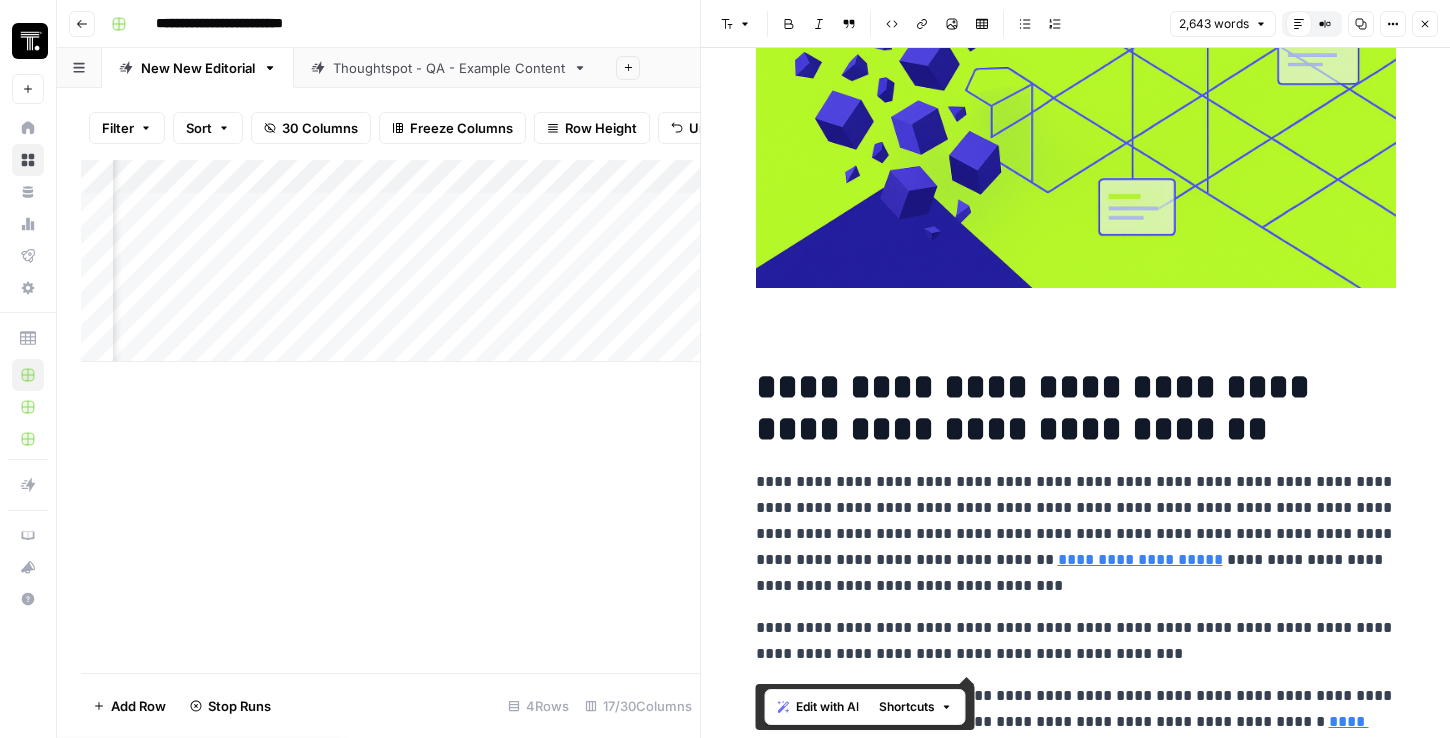 scroll, scrollTop: 220, scrollLeft: 0, axis: vertical 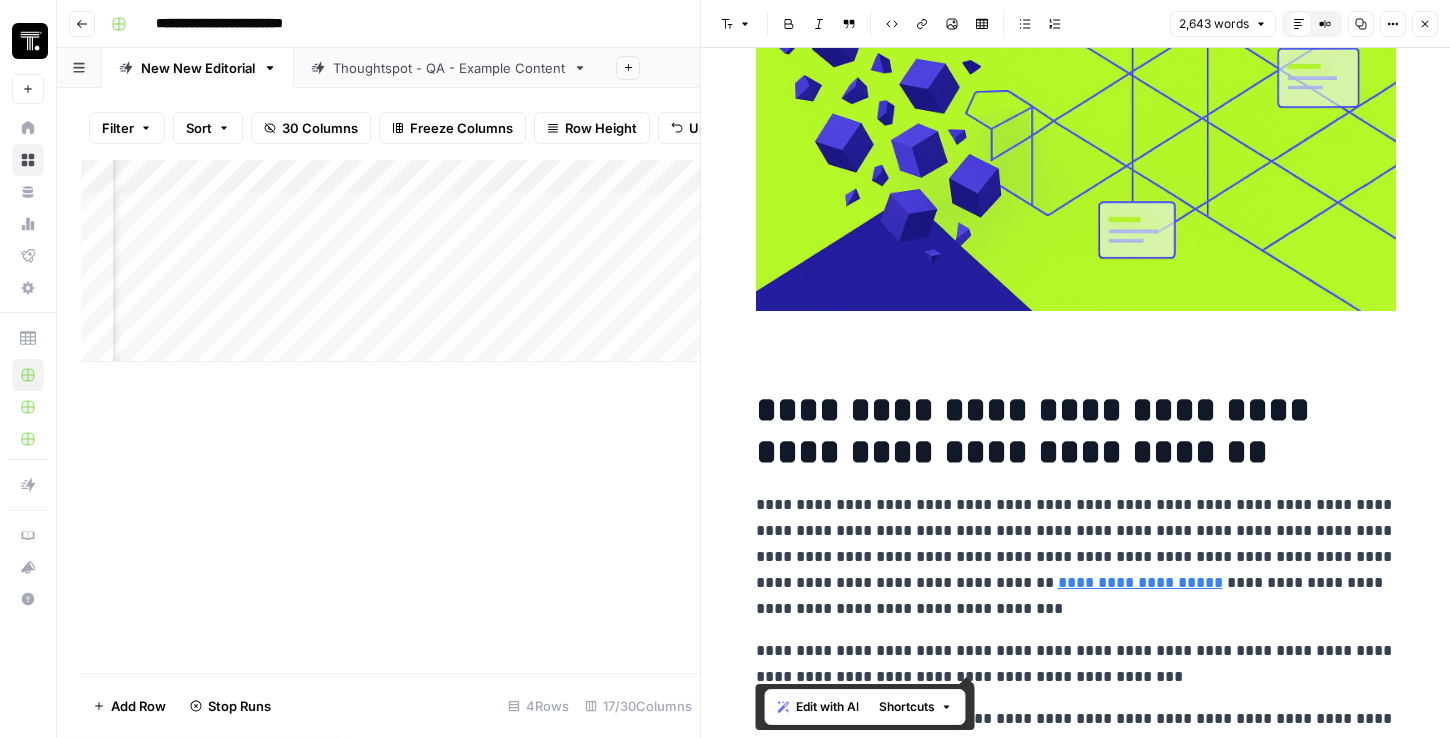 click at bounding box center [1076, 118] 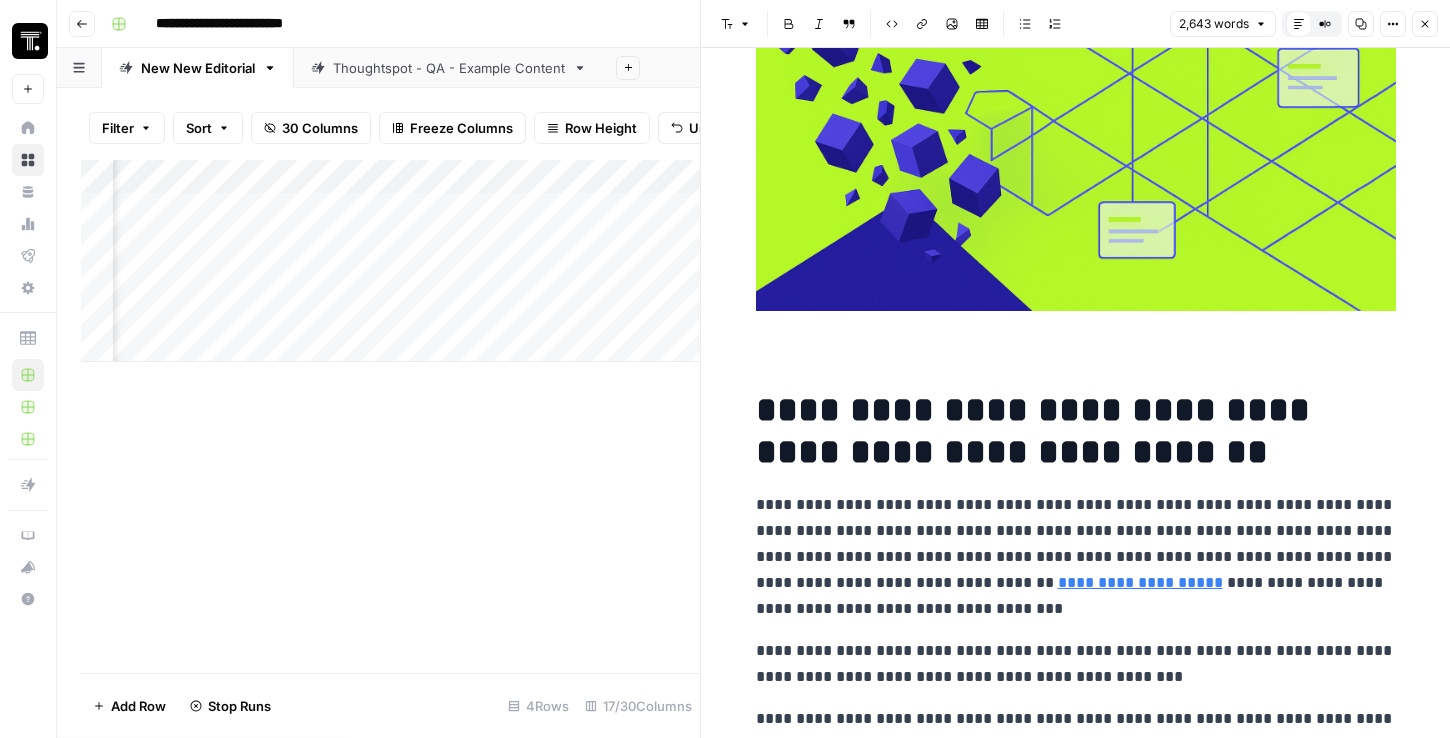 click on "**********" at bounding box center [1076, 5133] 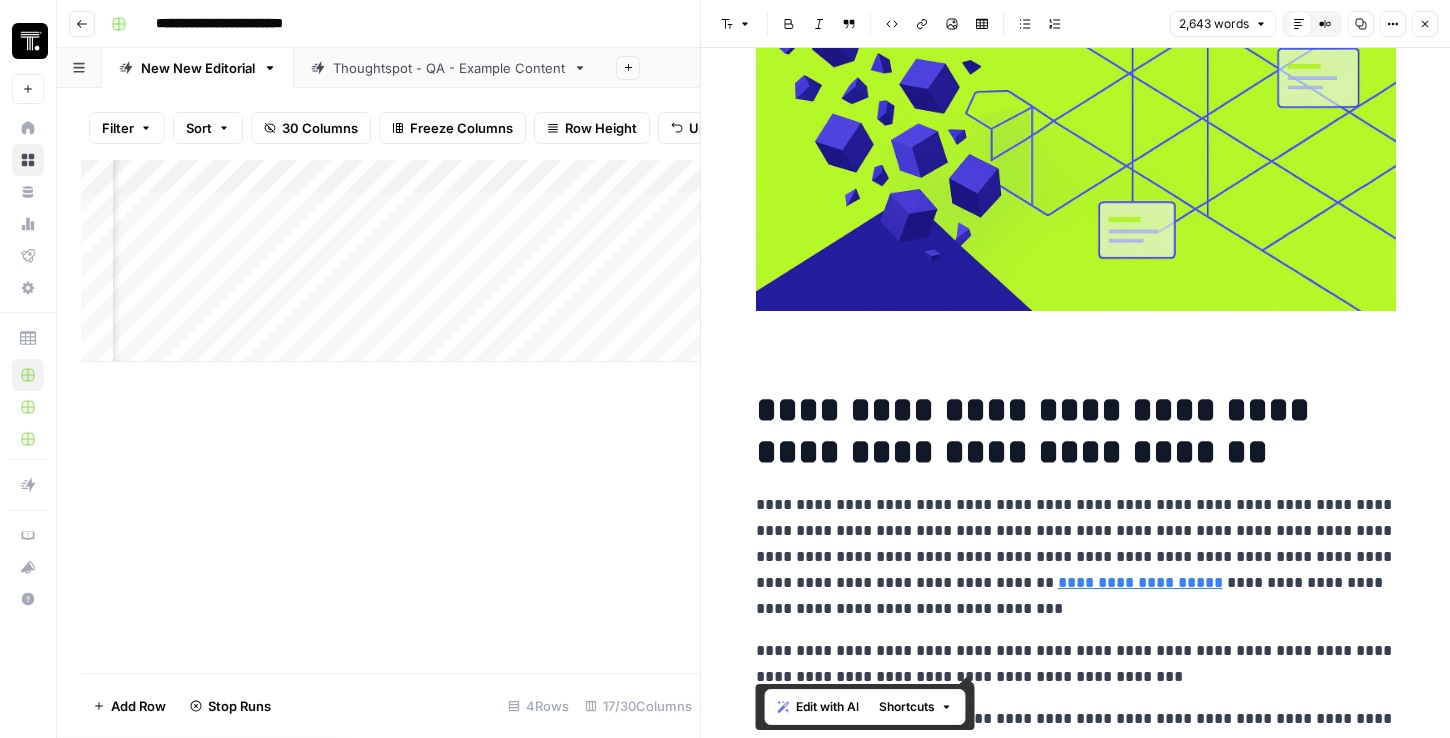 scroll, scrollTop: 248, scrollLeft: 0, axis: vertical 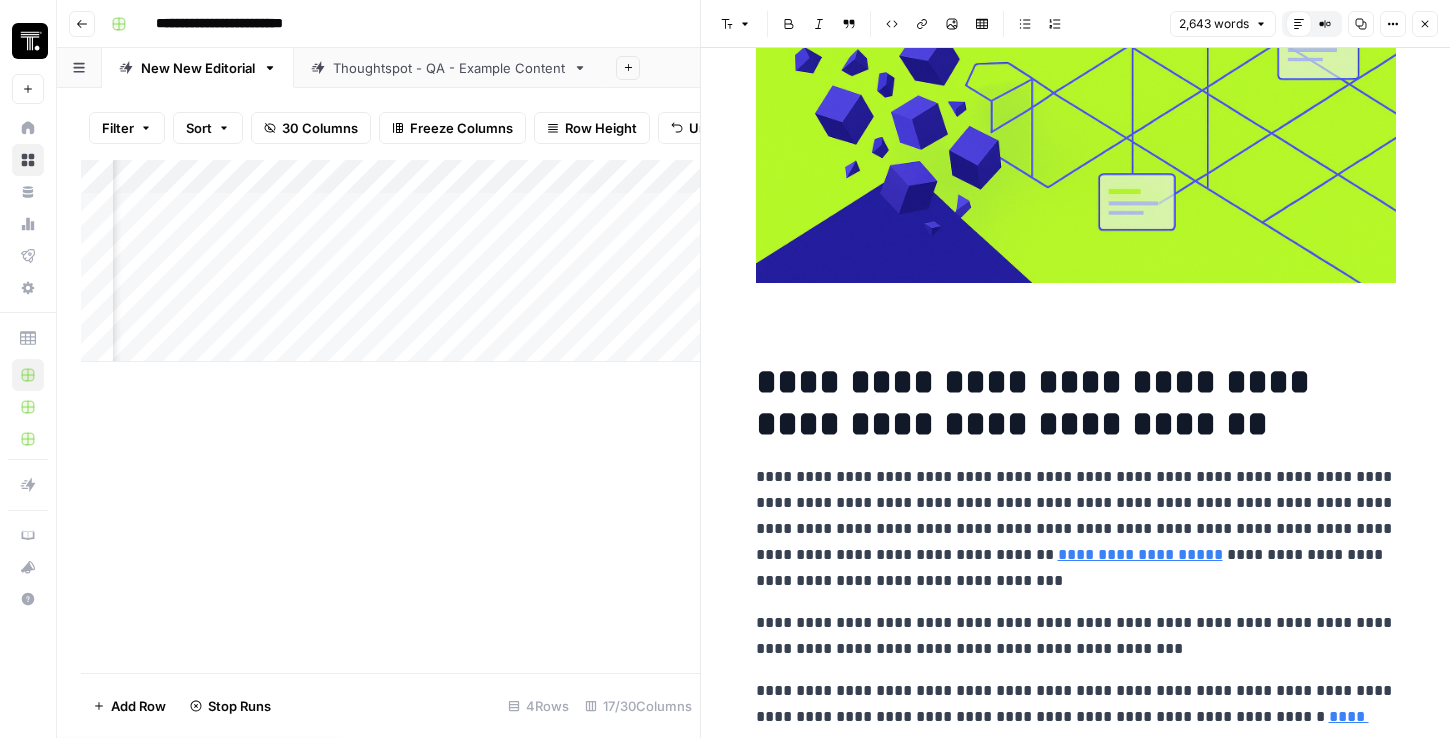 click on "**********" at bounding box center (1076, 5105) 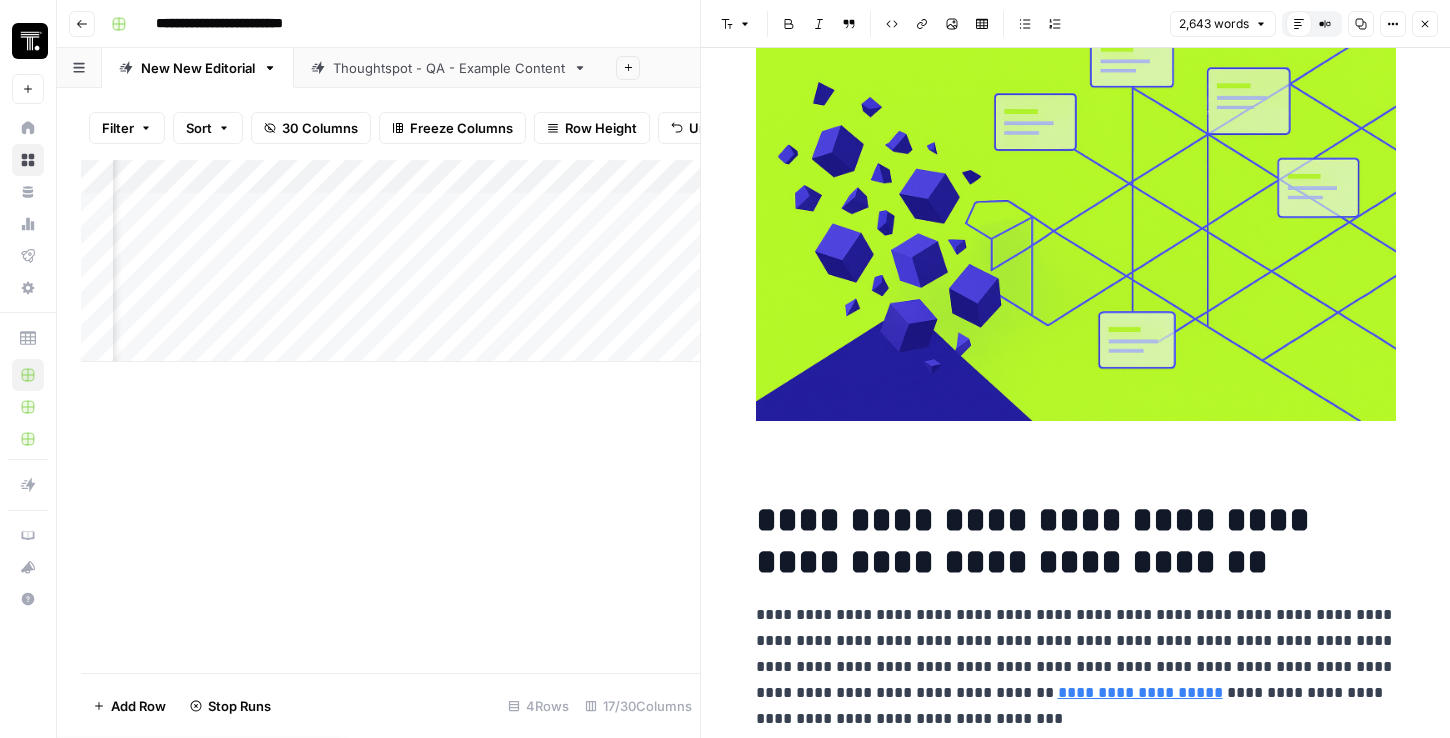 scroll, scrollTop: 100, scrollLeft: 0, axis: vertical 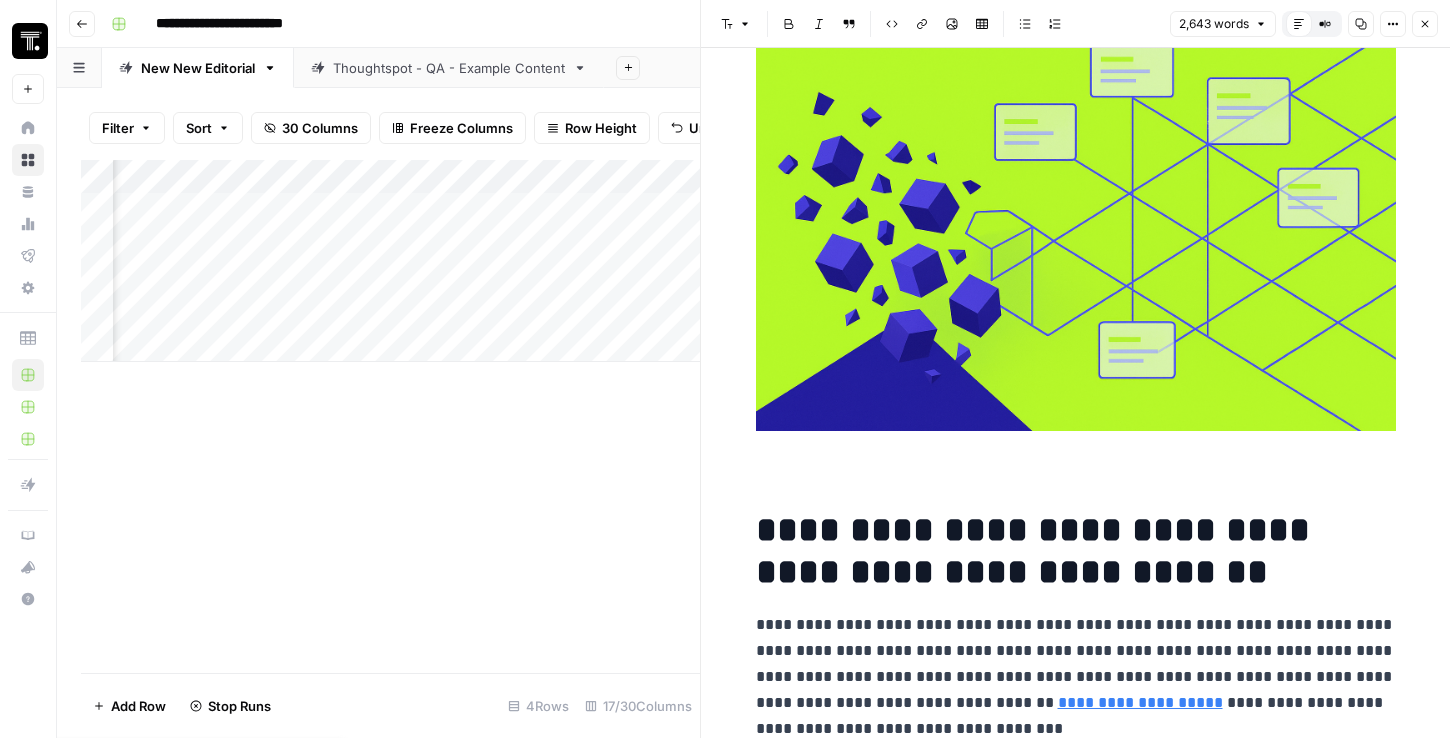 drag, startPoint x: 743, startPoint y: 192, endPoint x: 825, endPoint y: 476, distance: 295.60107 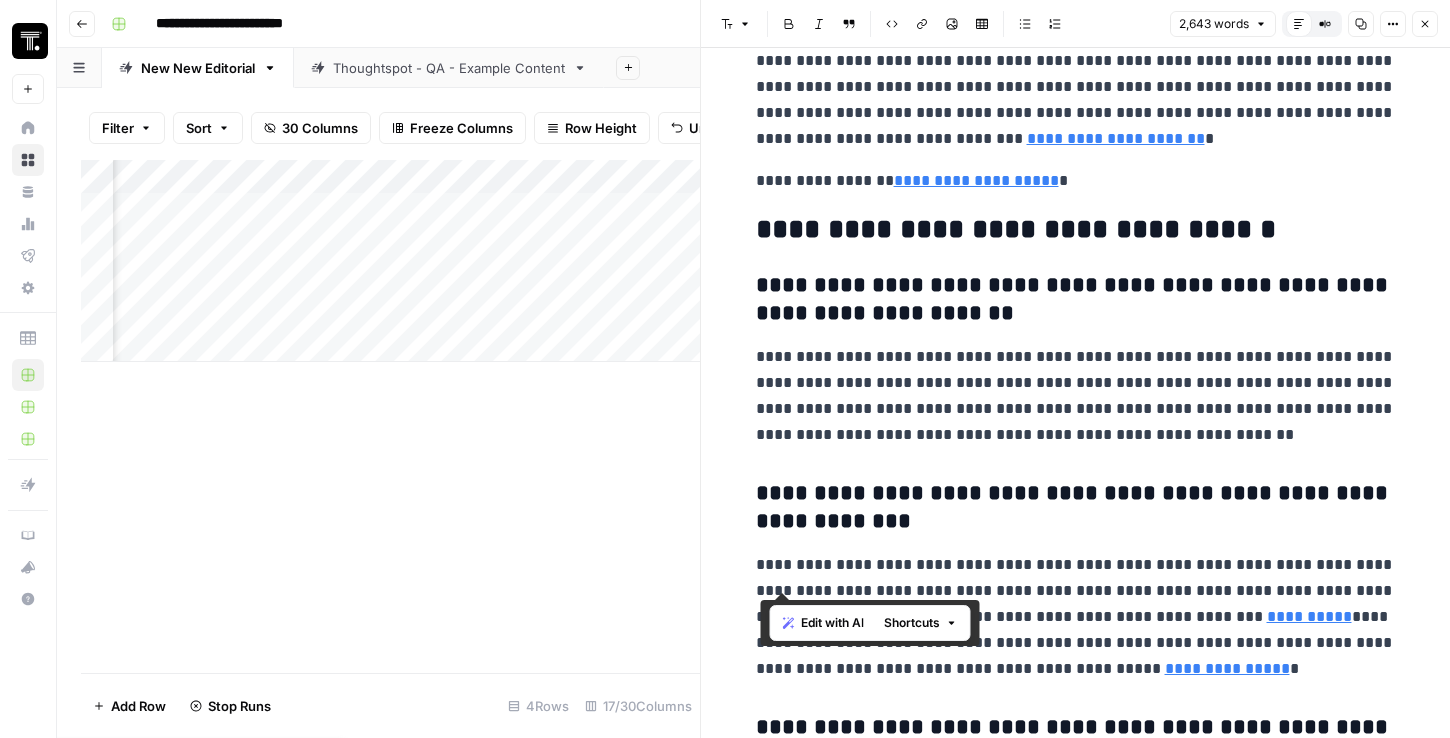 scroll, scrollTop: 9888, scrollLeft: 0, axis: vertical 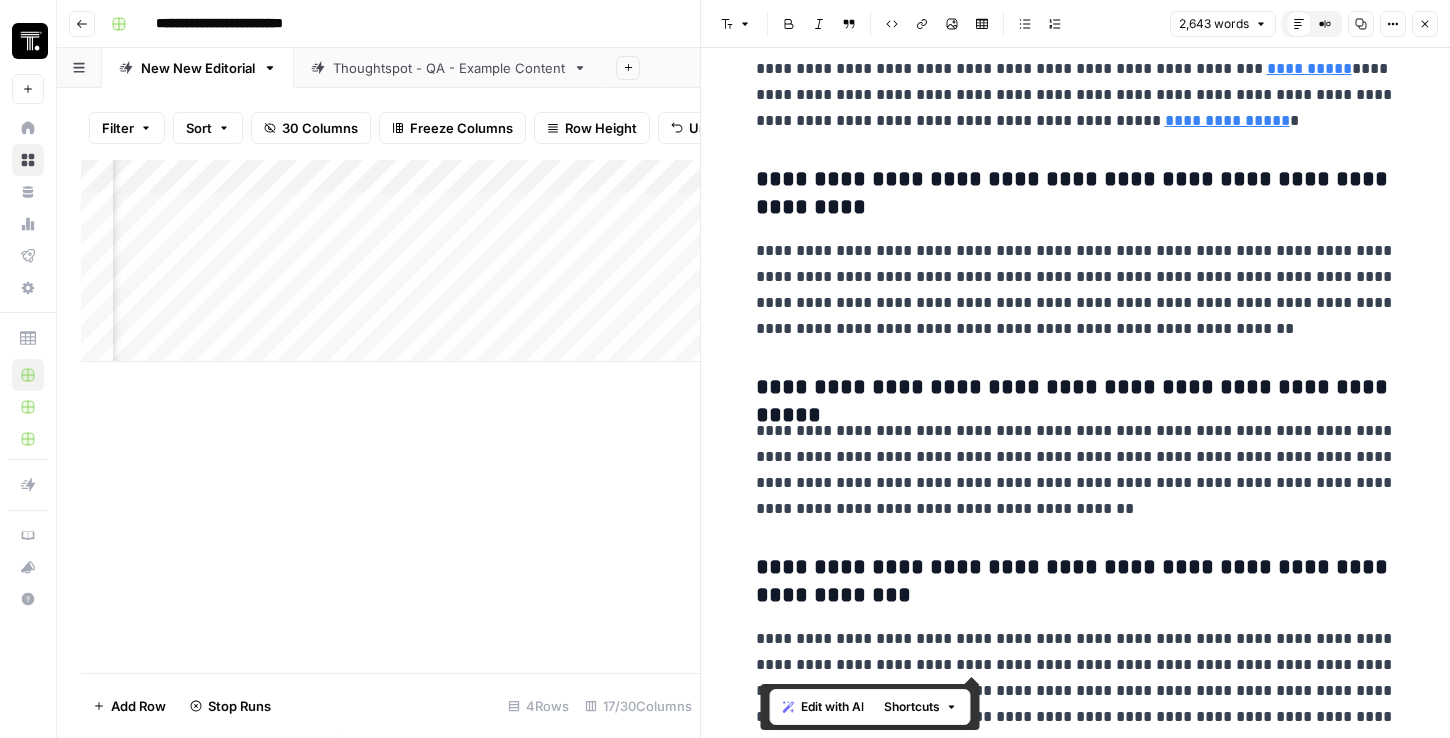 drag, startPoint x: 746, startPoint y: 140, endPoint x: 1404, endPoint y: 737, distance: 888.4667 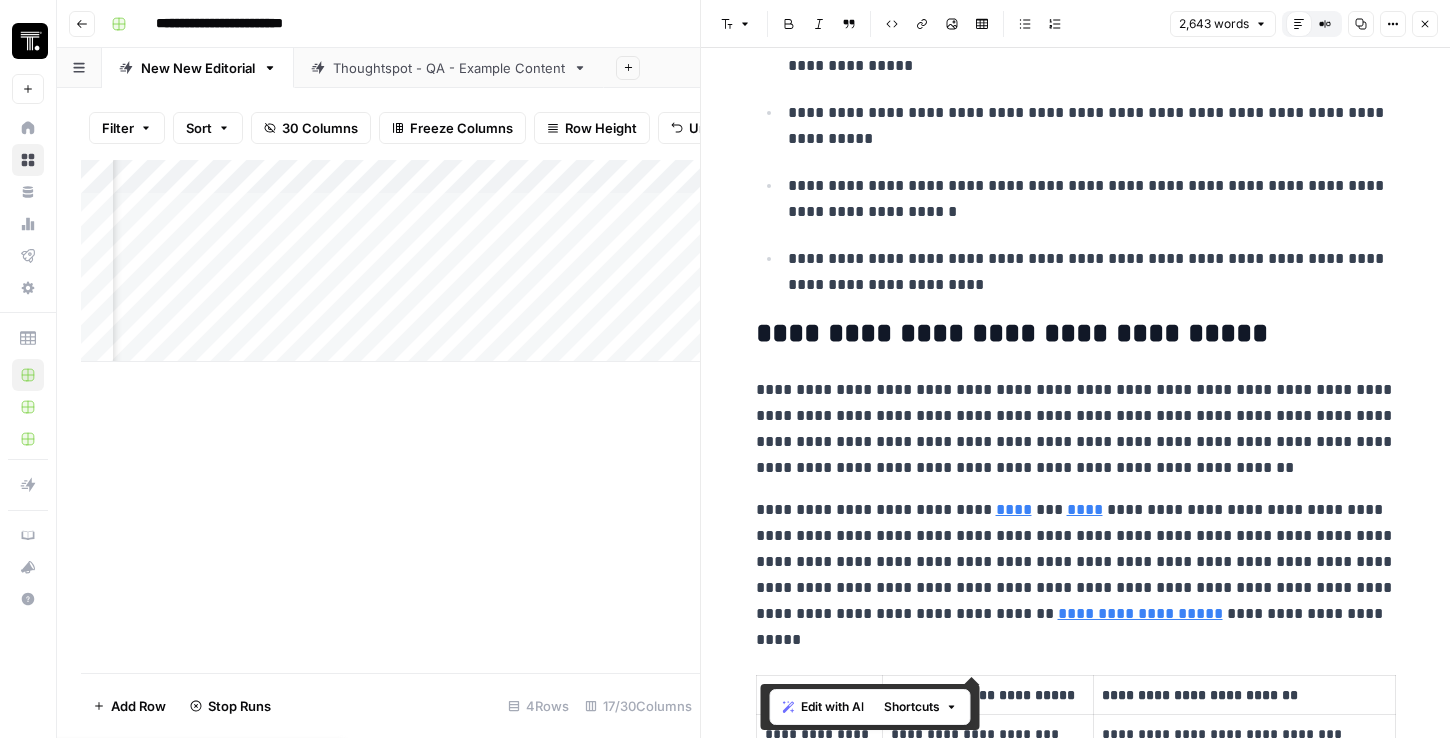 scroll, scrollTop: 0, scrollLeft: 0, axis: both 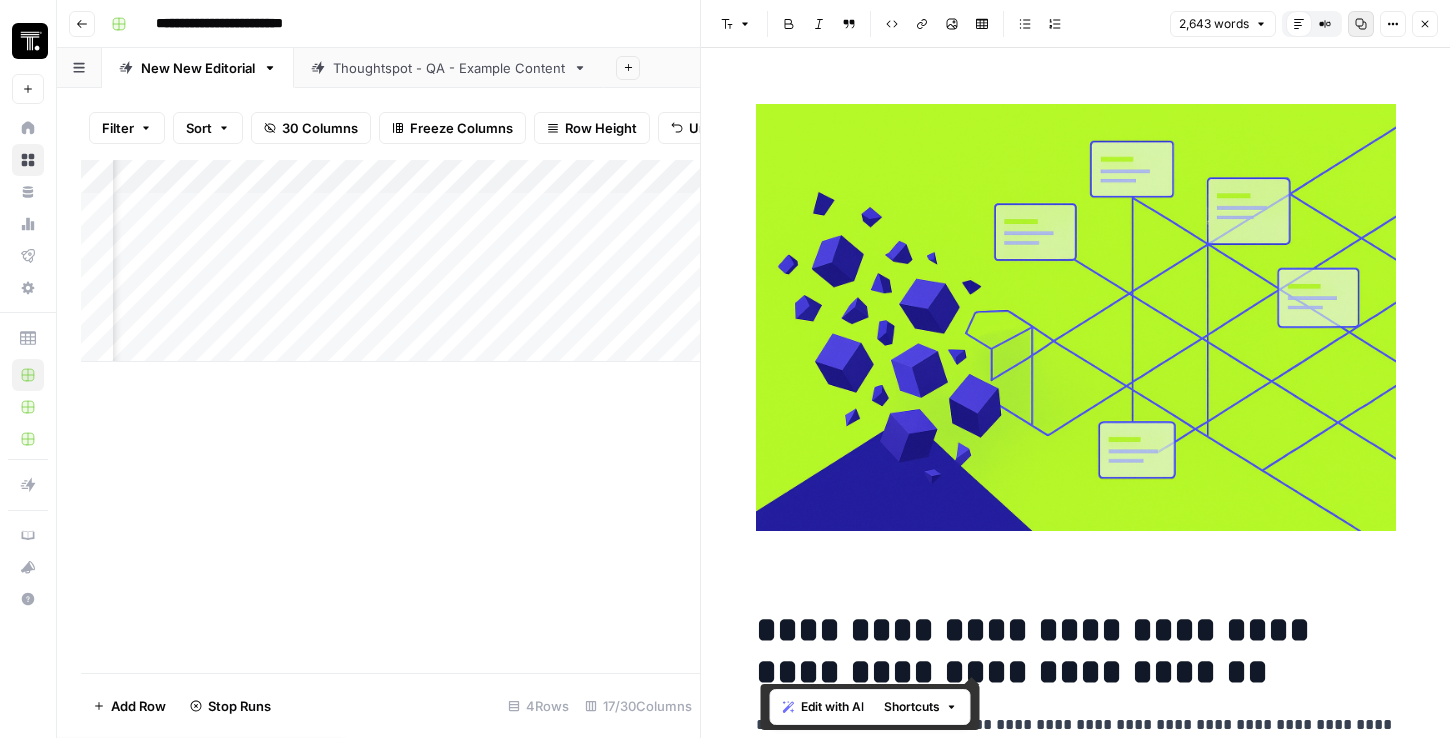 click 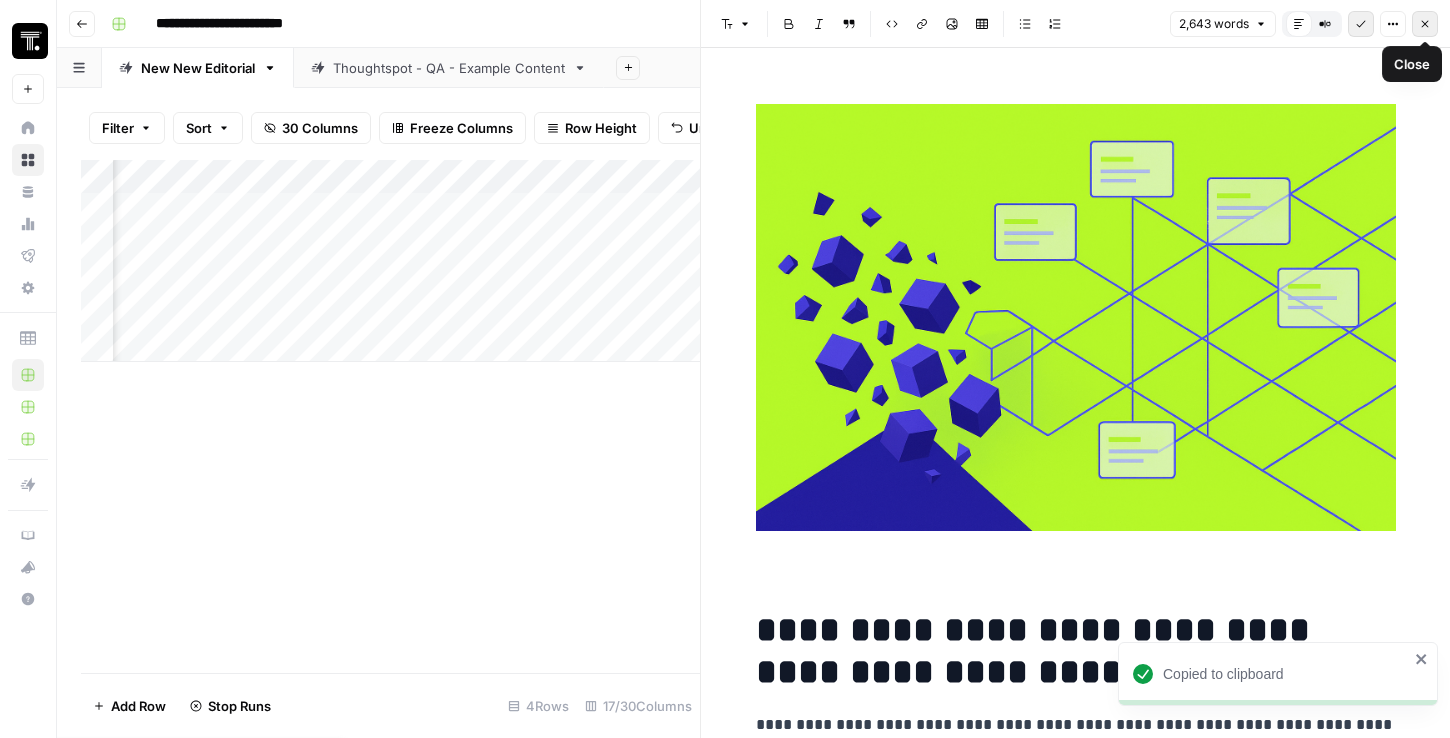 click 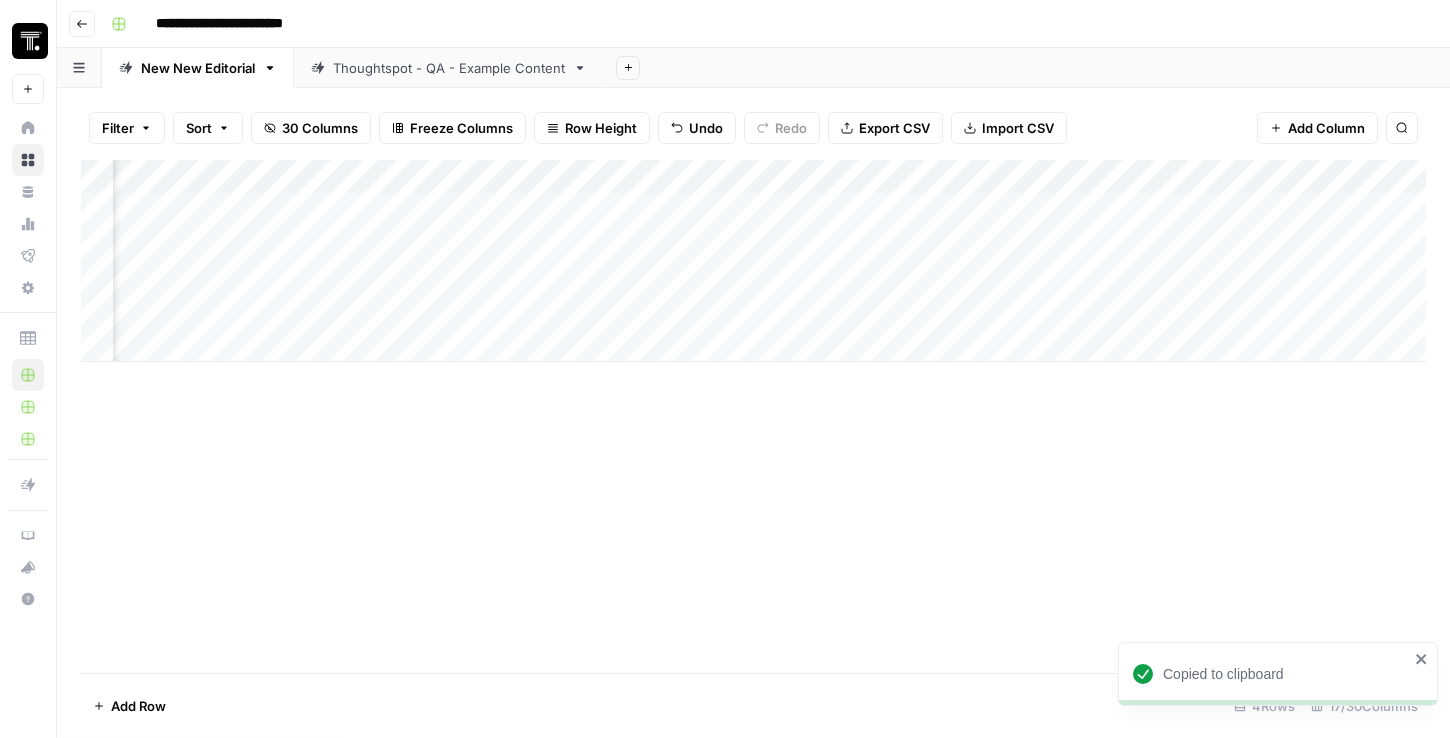 scroll, scrollTop: 0, scrollLeft: 1715, axis: horizontal 